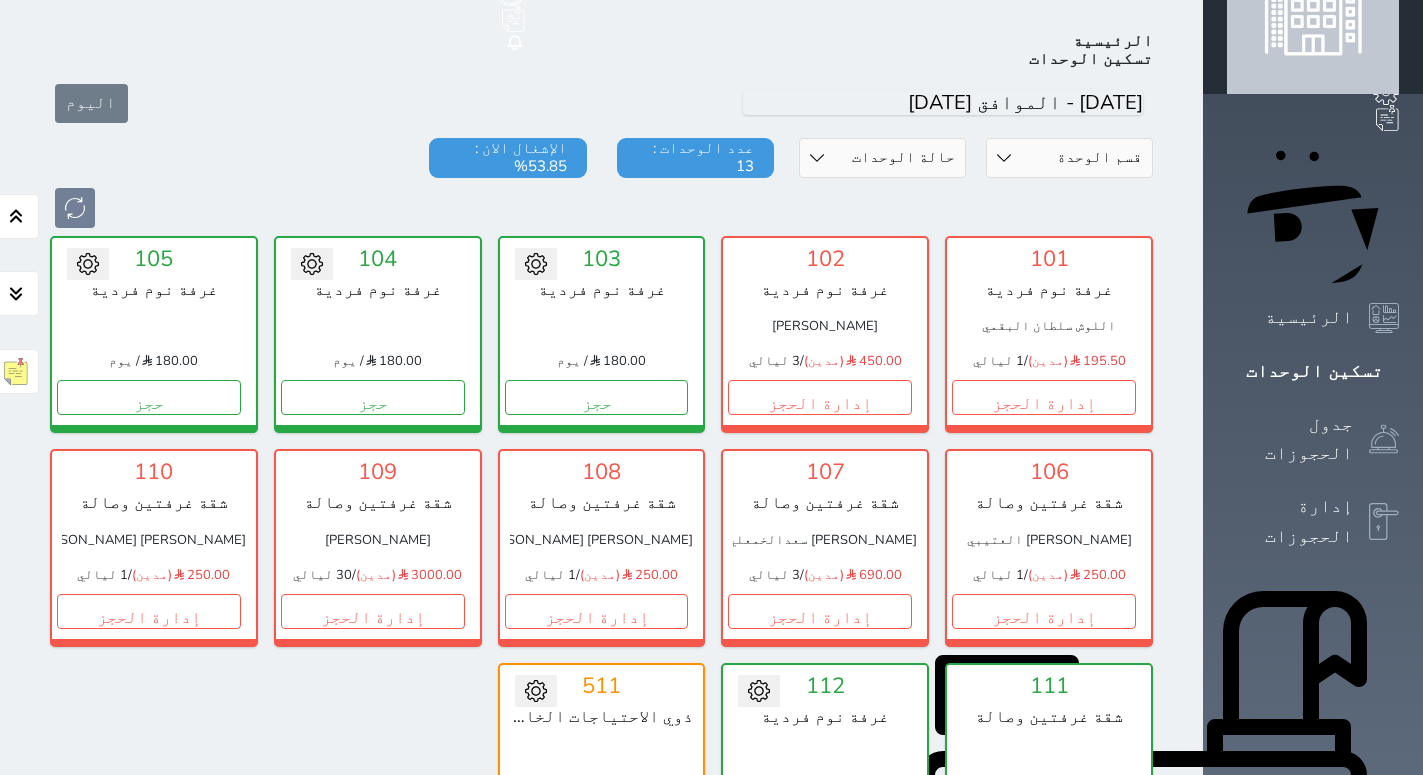 scroll, scrollTop: 78, scrollLeft: 0, axis: vertical 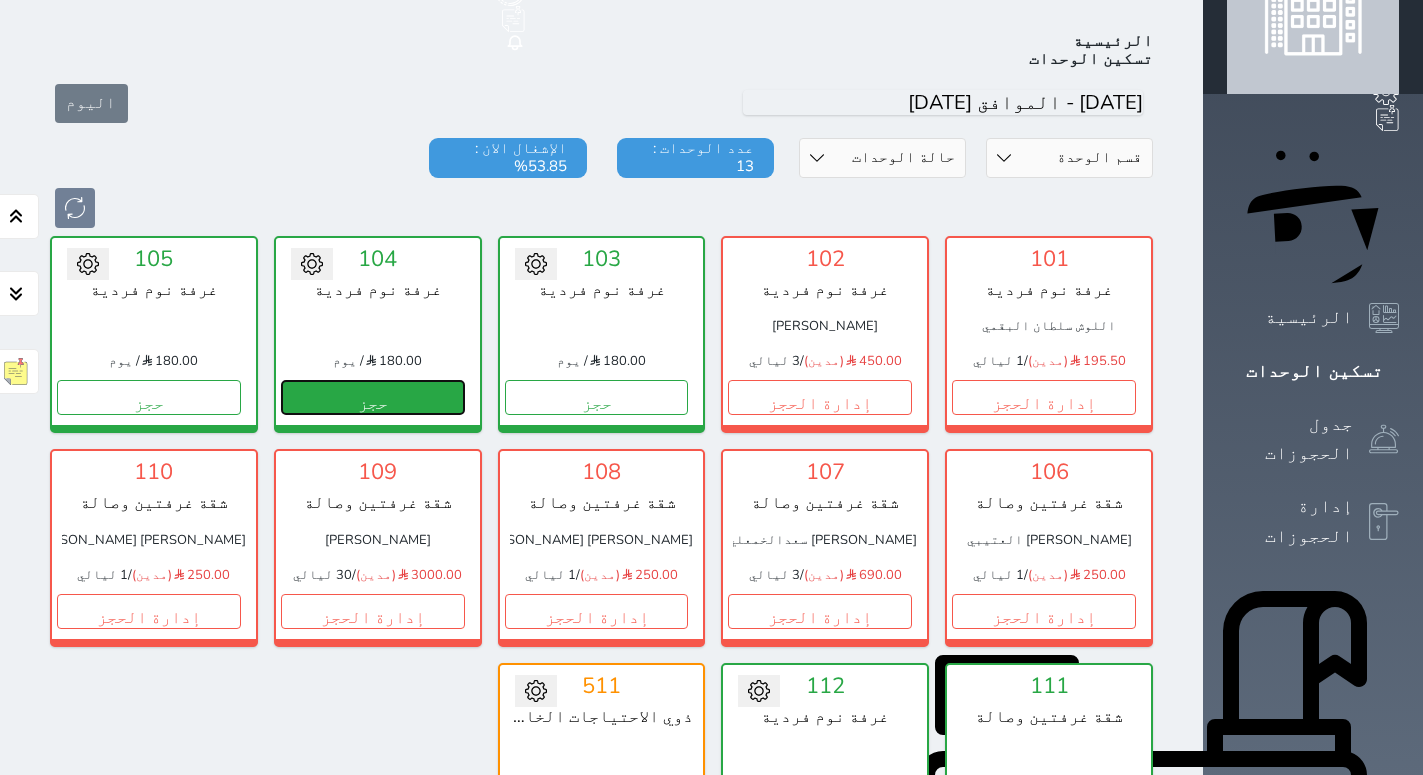 click on "حجز" at bounding box center [373, 397] 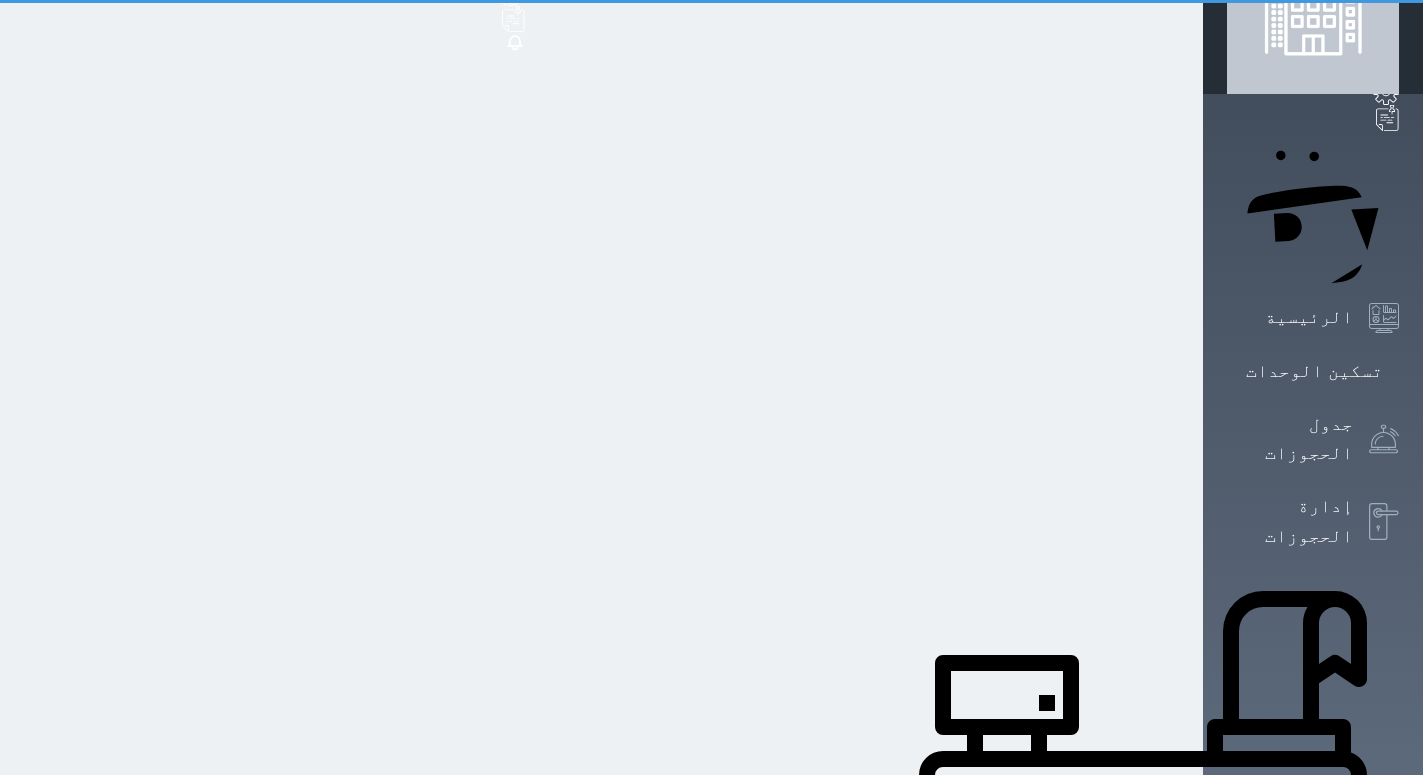 scroll, scrollTop: 22, scrollLeft: 0, axis: vertical 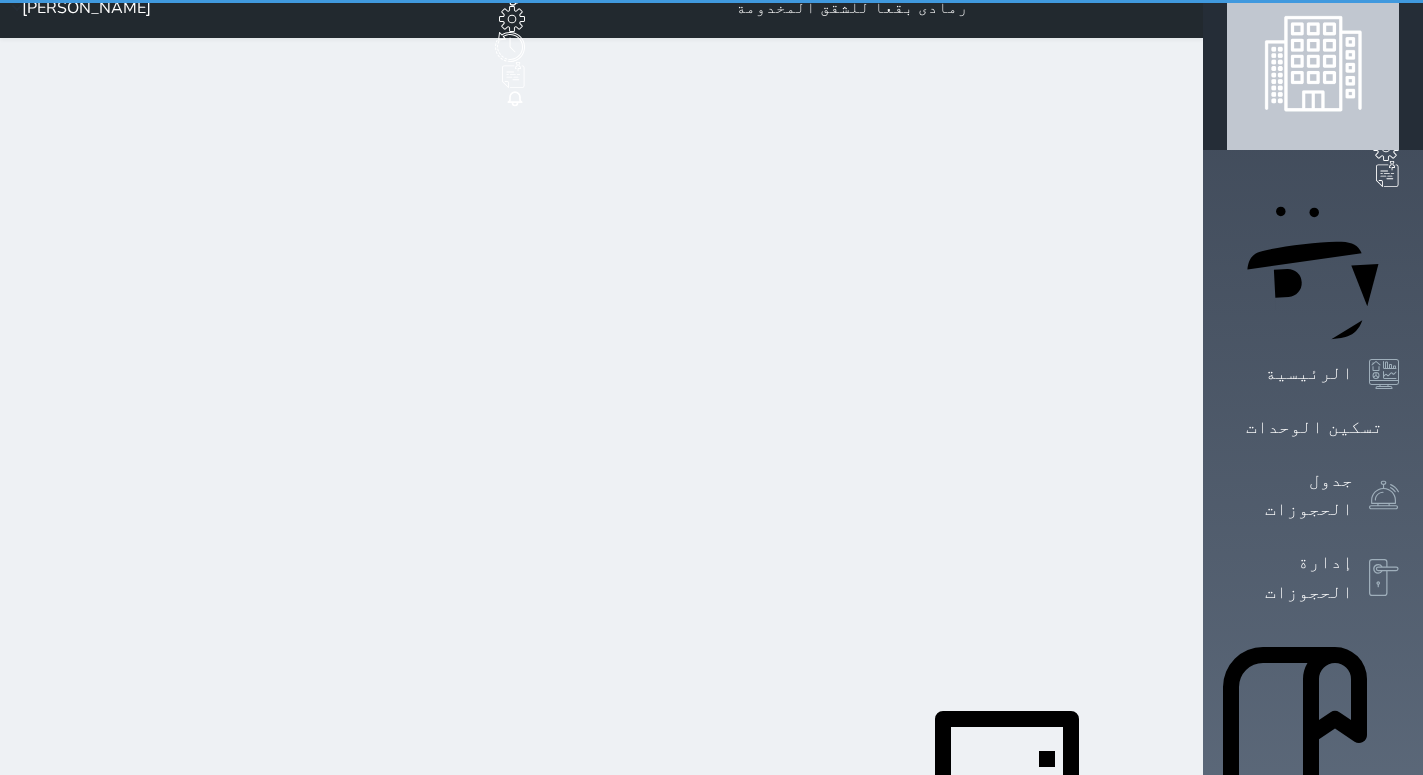 select on "1" 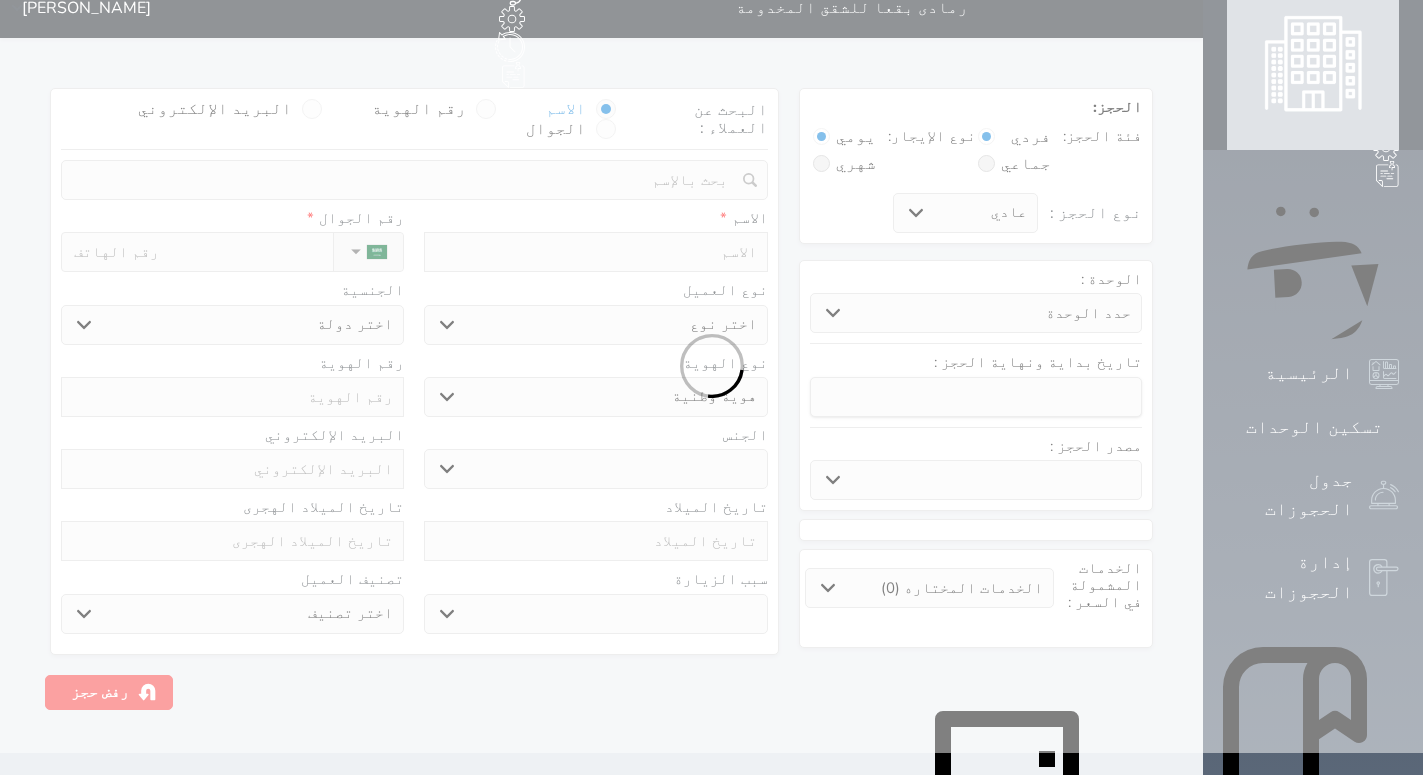 scroll, scrollTop: 0, scrollLeft: 0, axis: both 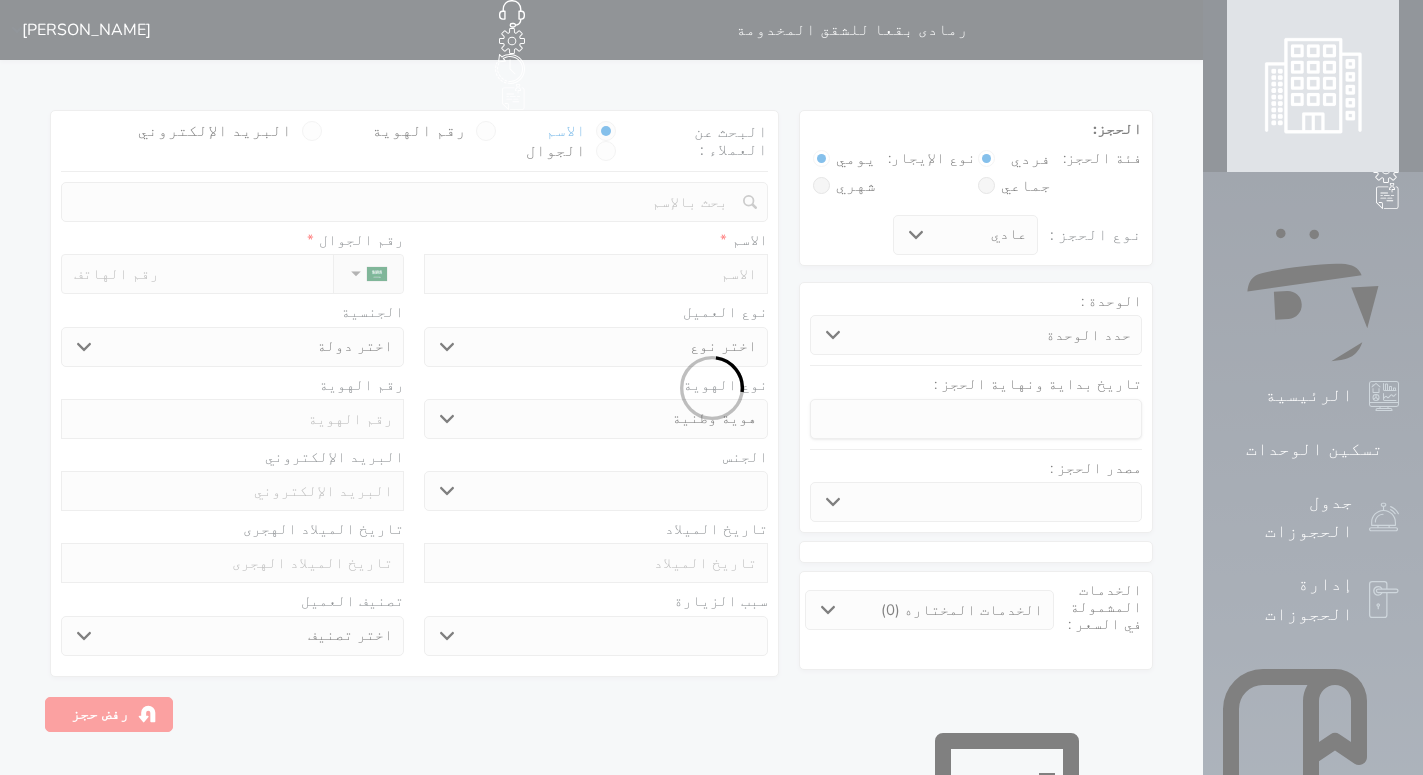 select 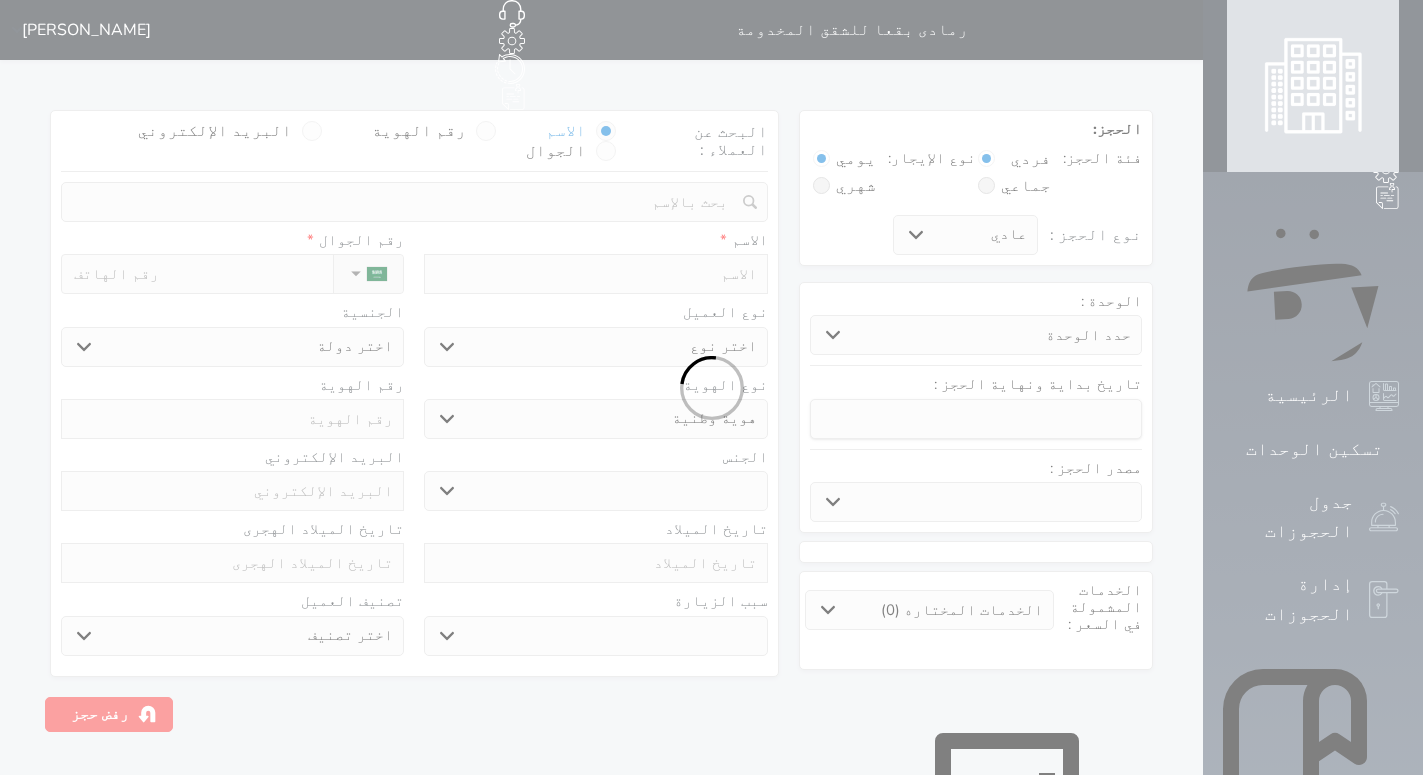 select on "6209" 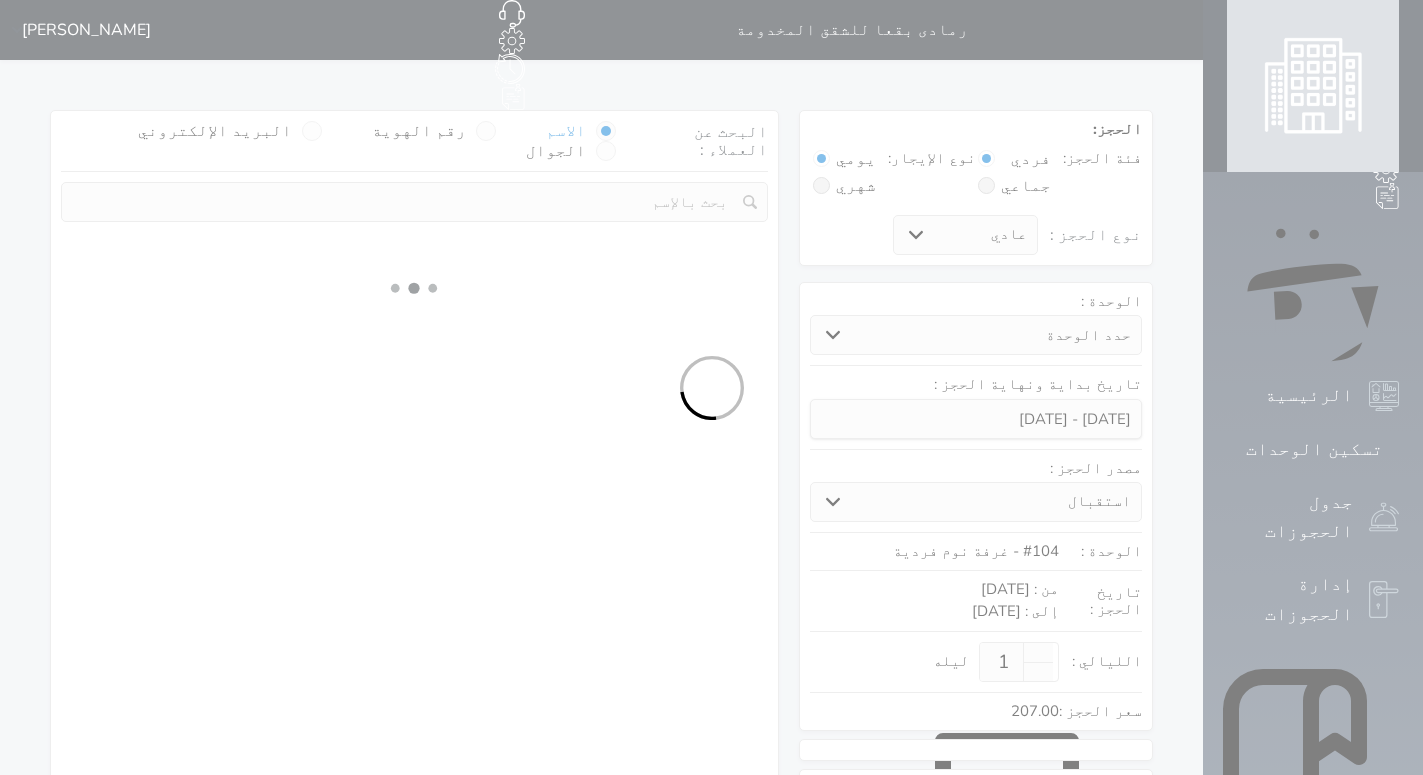 select 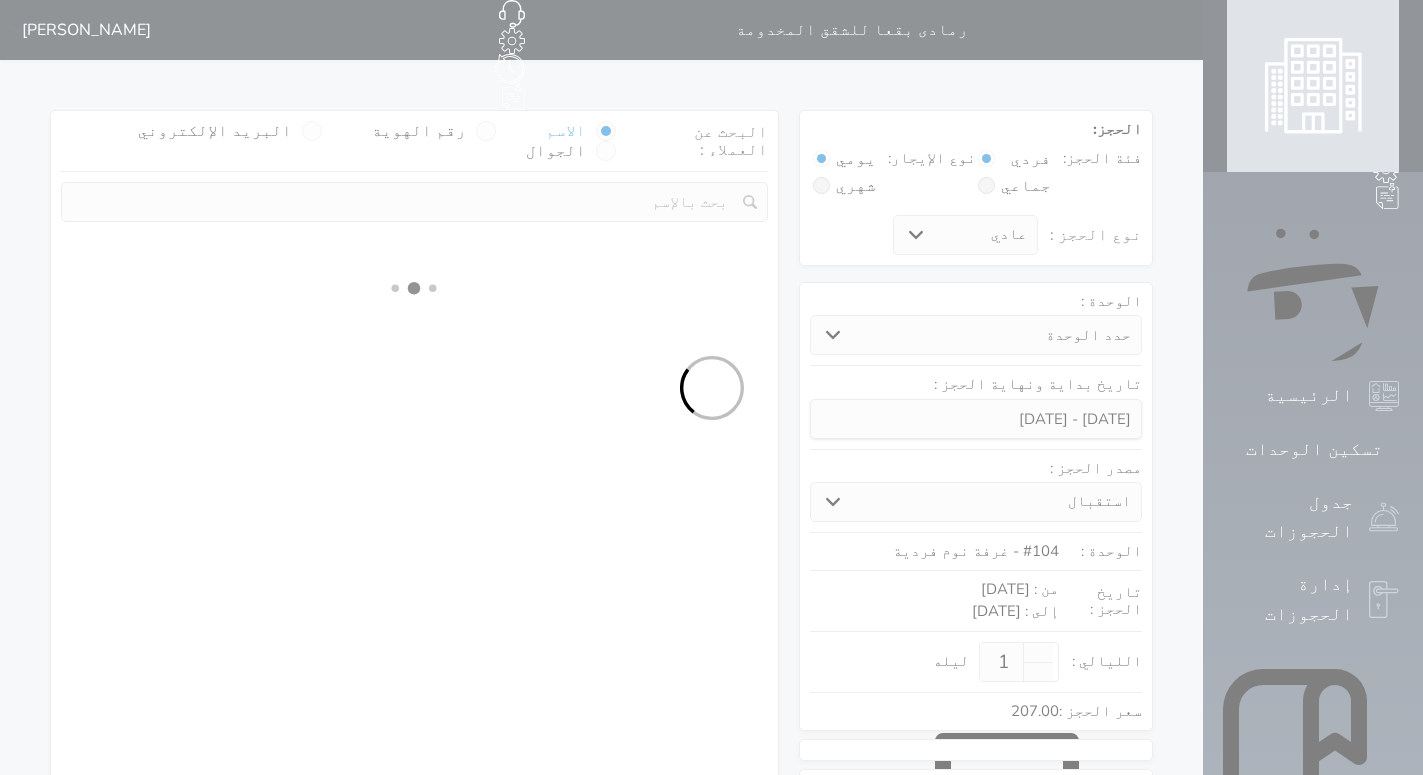 select on "1" 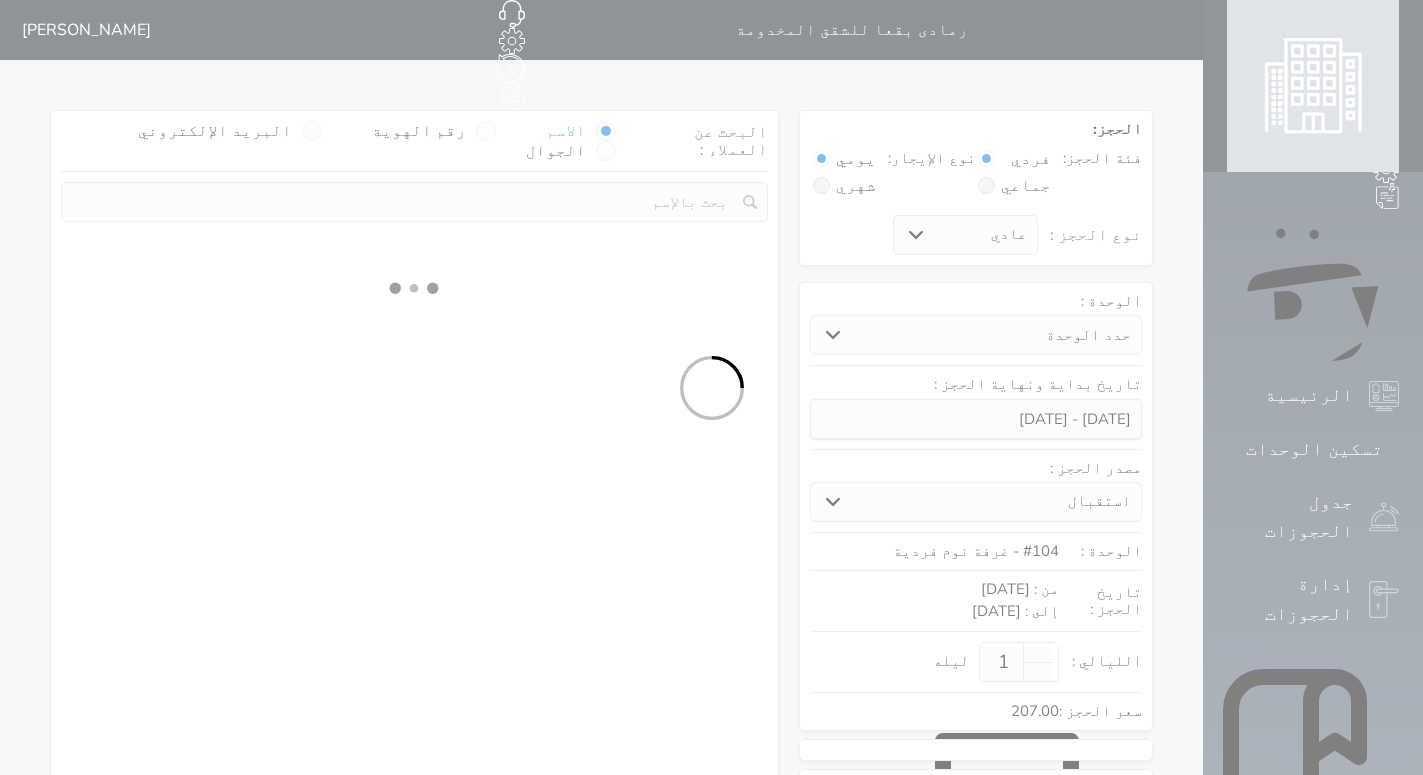select on "113" 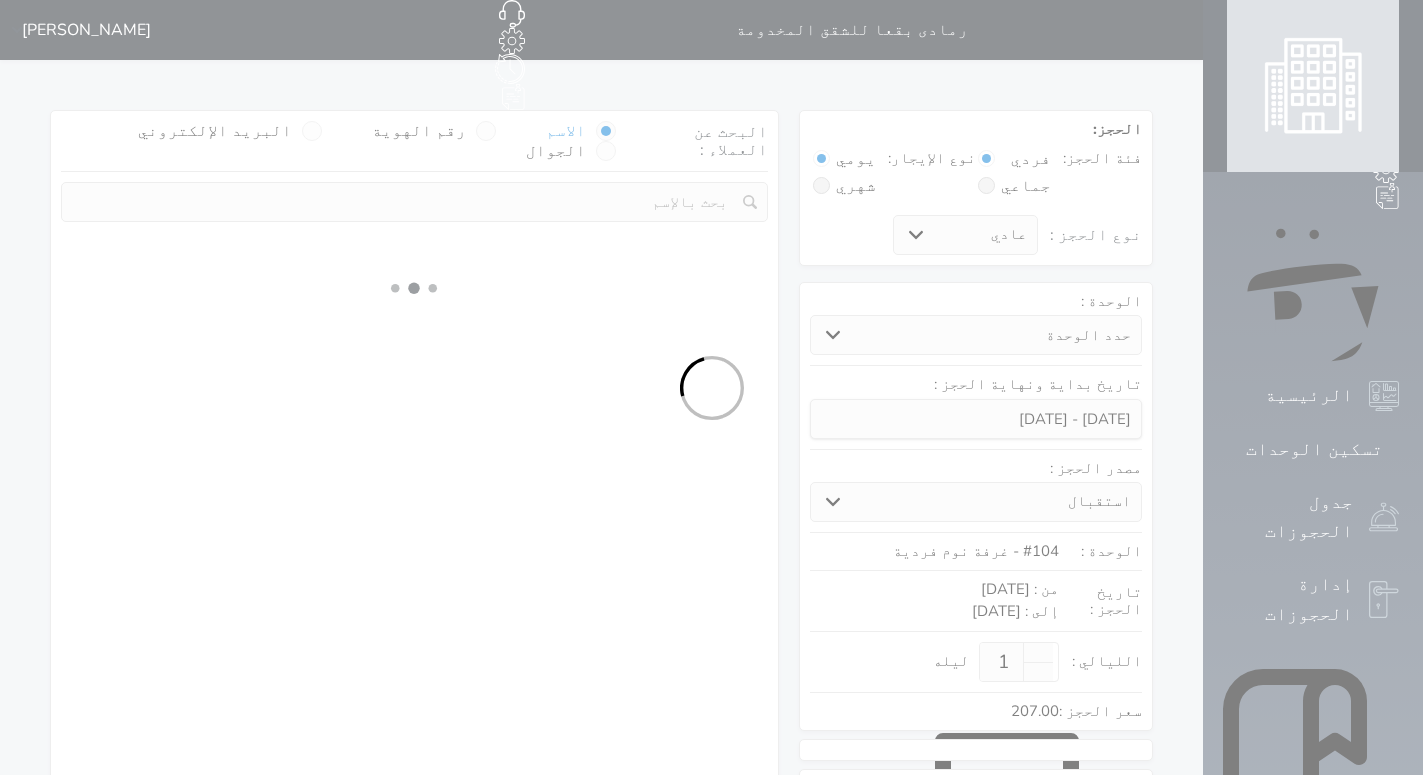 select on "1" 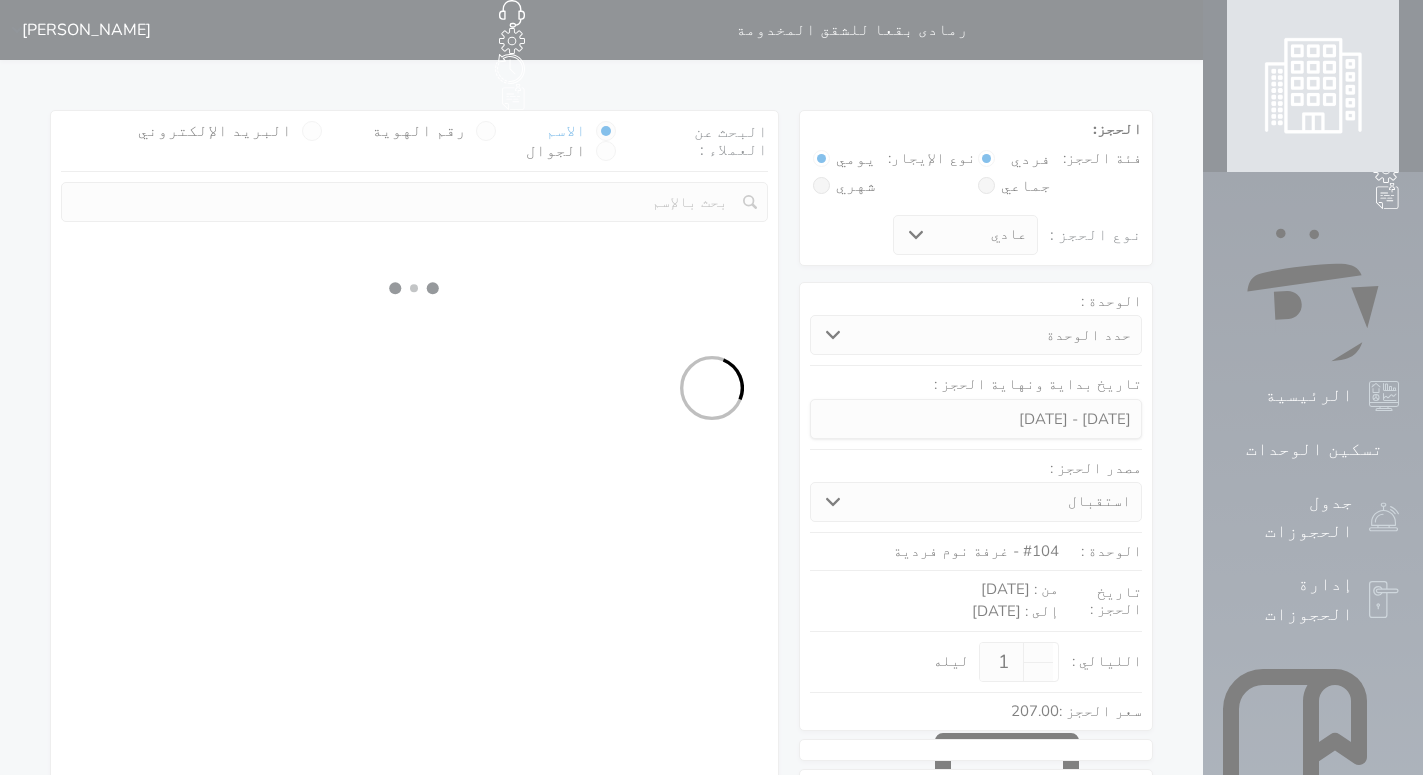 select 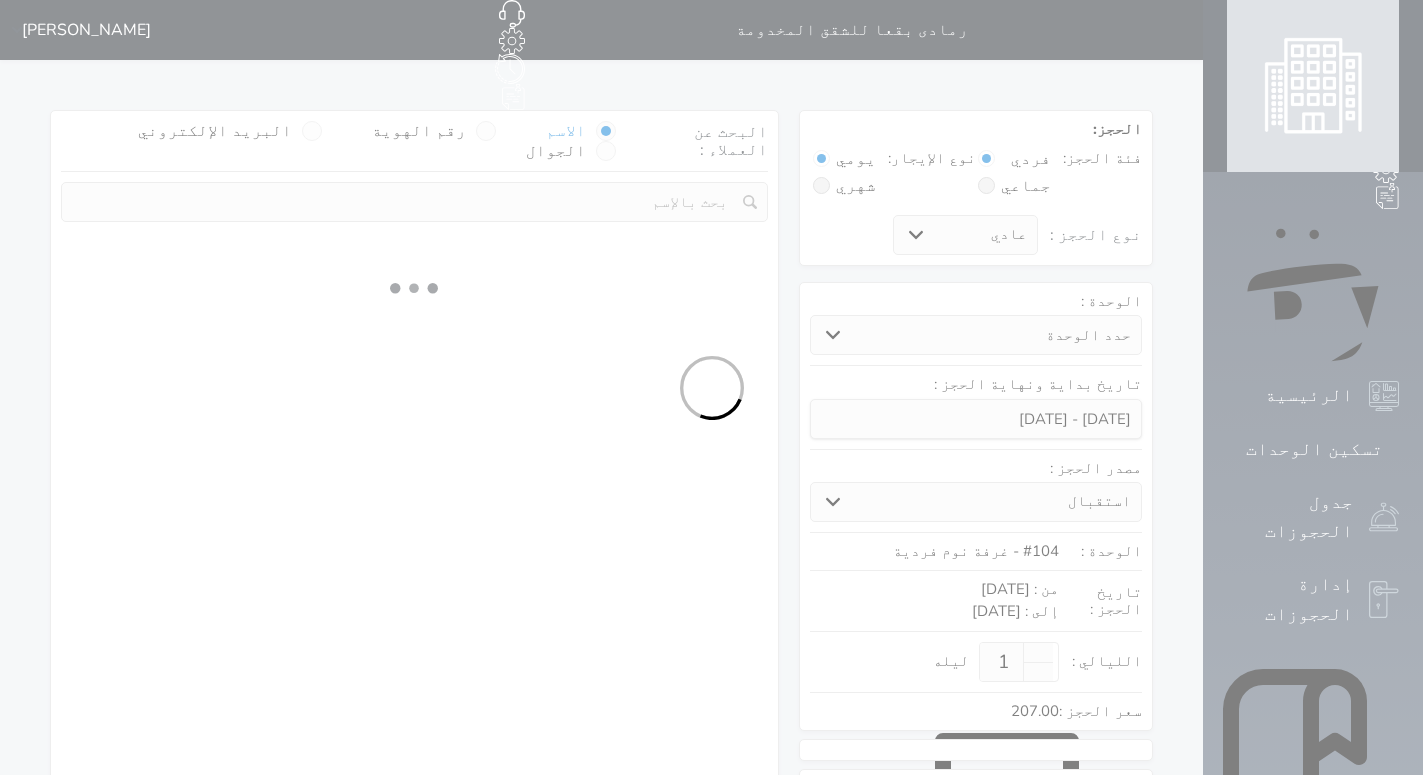 select on "7" 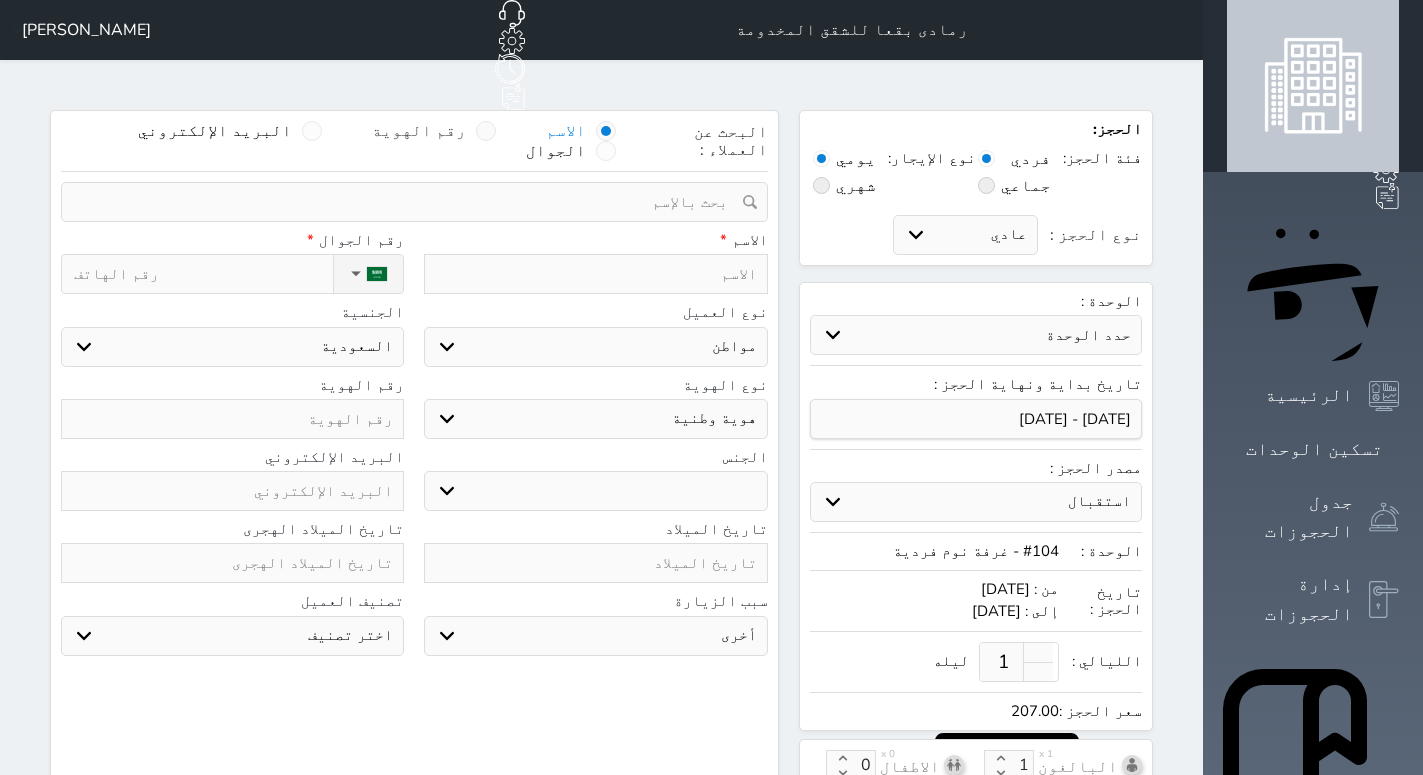 click on "رقم الهوية" at bounding box center (419, 131) 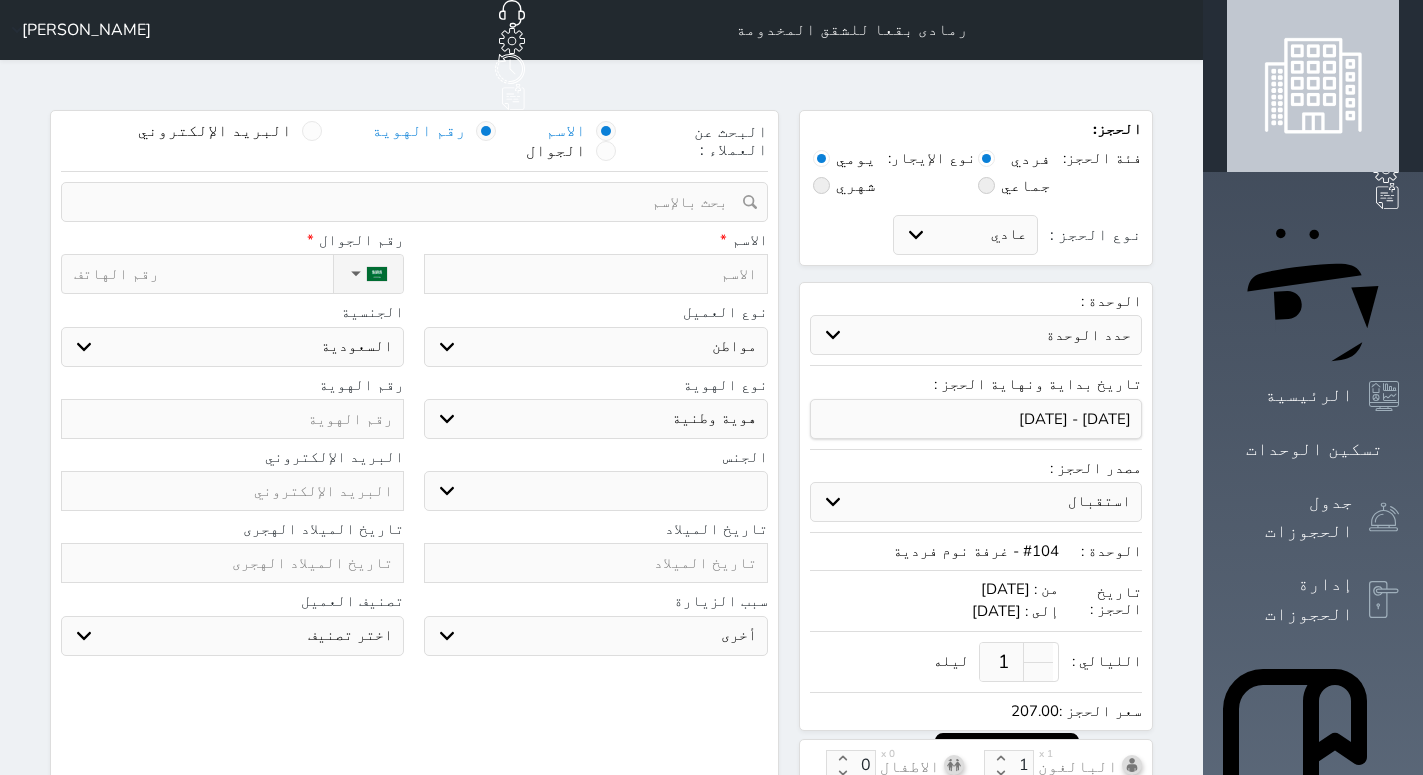 select 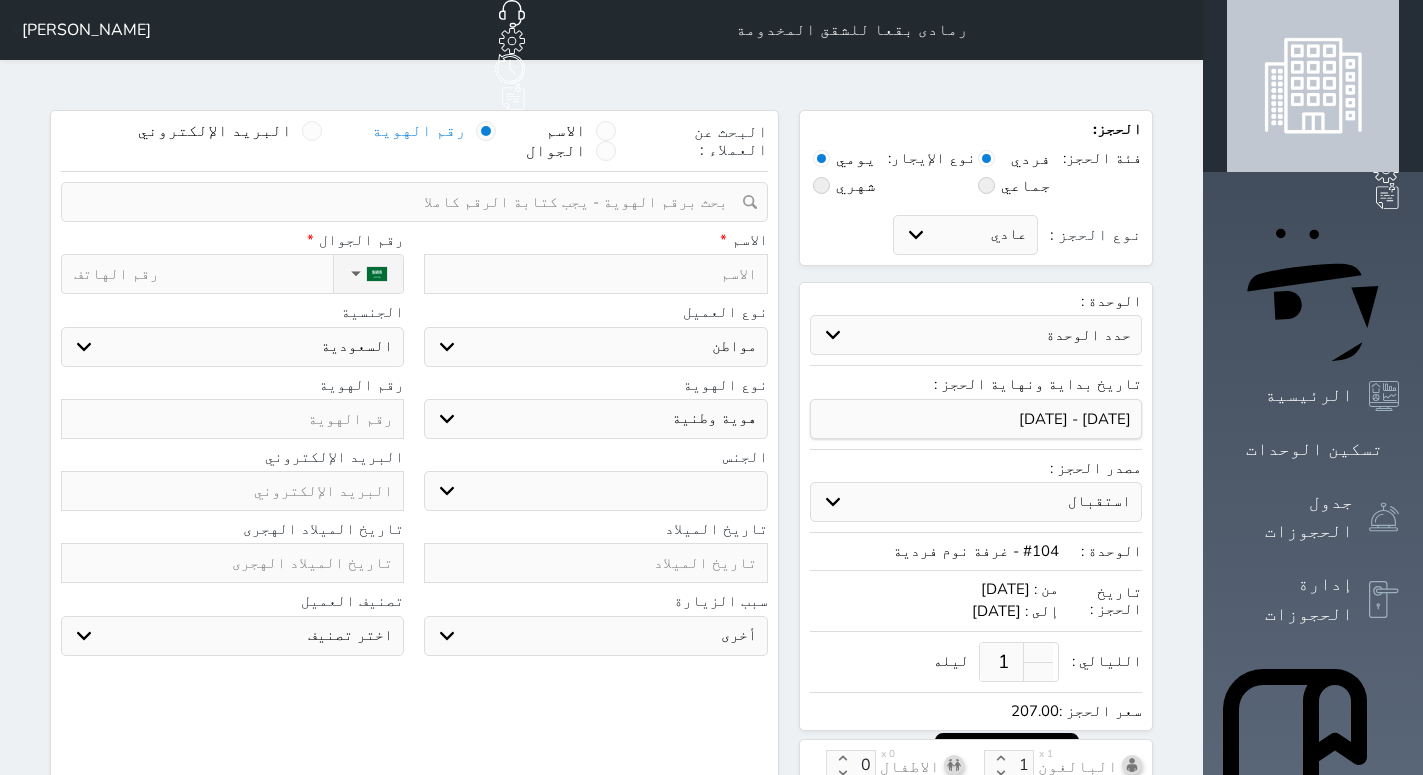 click at bounding box center (407, 202) 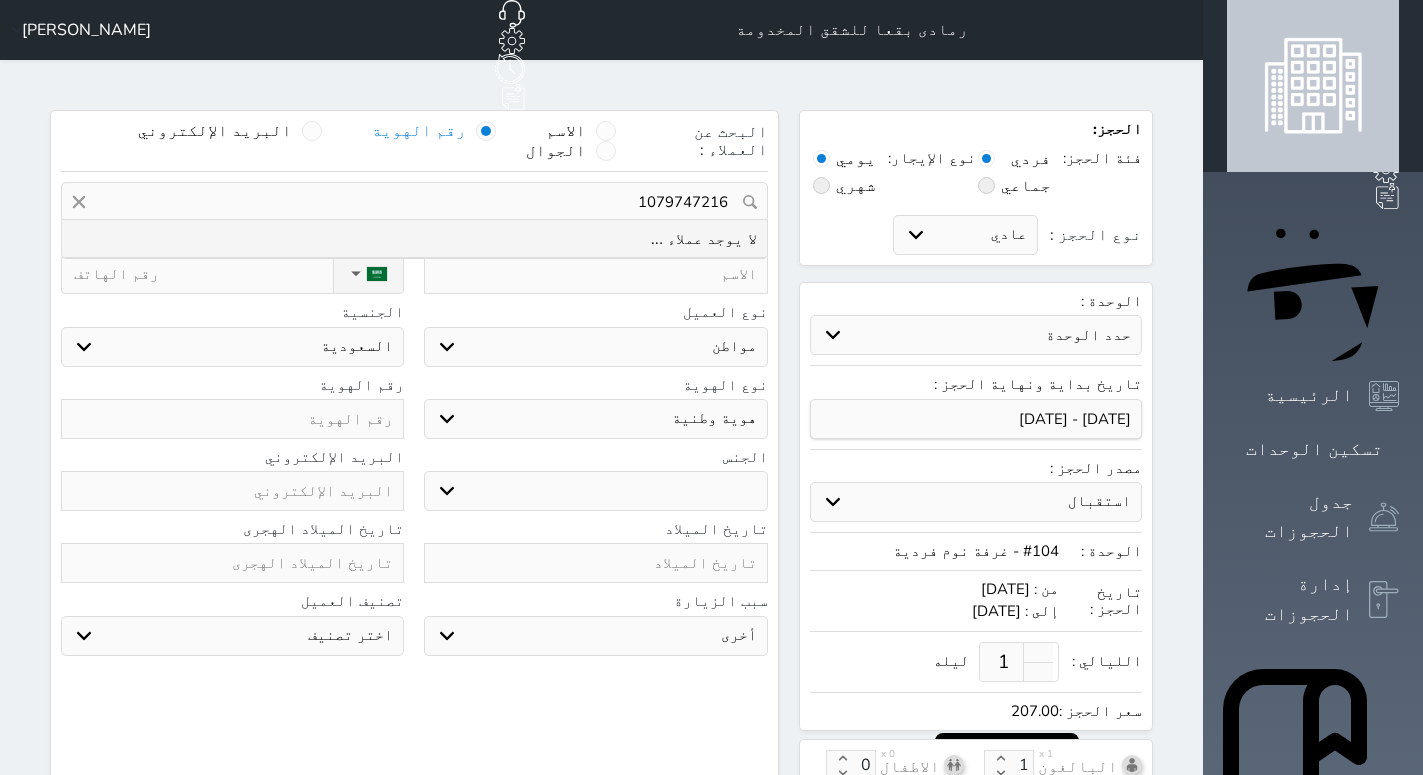 type on "1079747216" 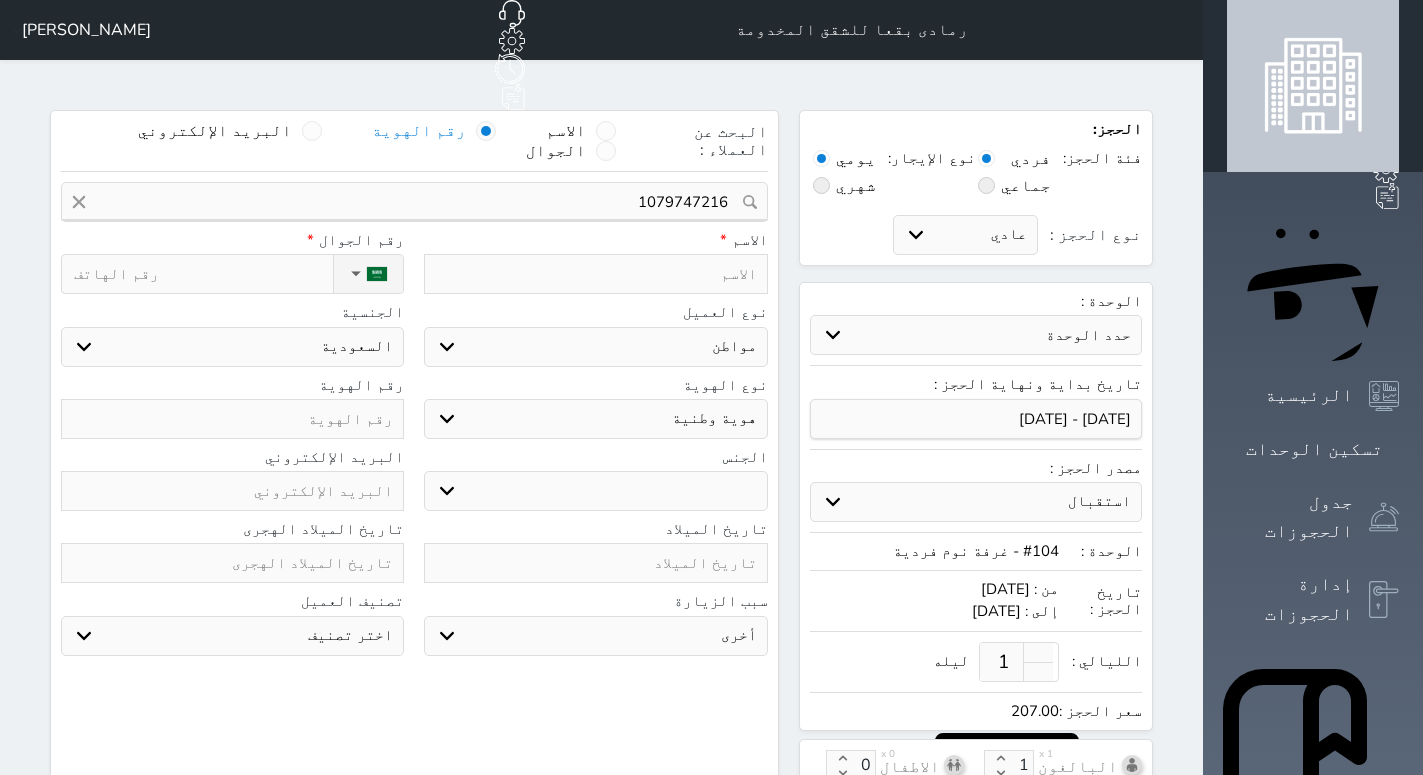 click at bounding box center (232, 419) 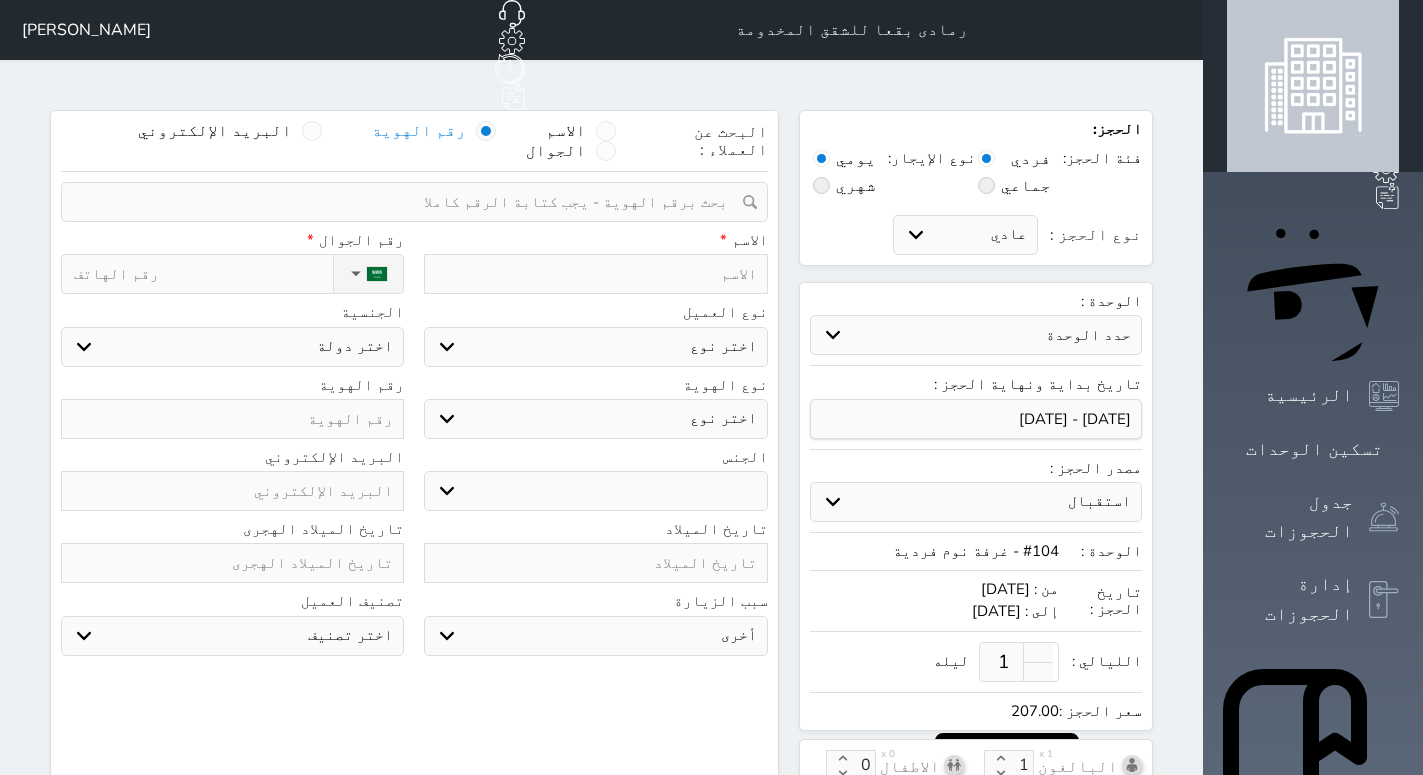 select 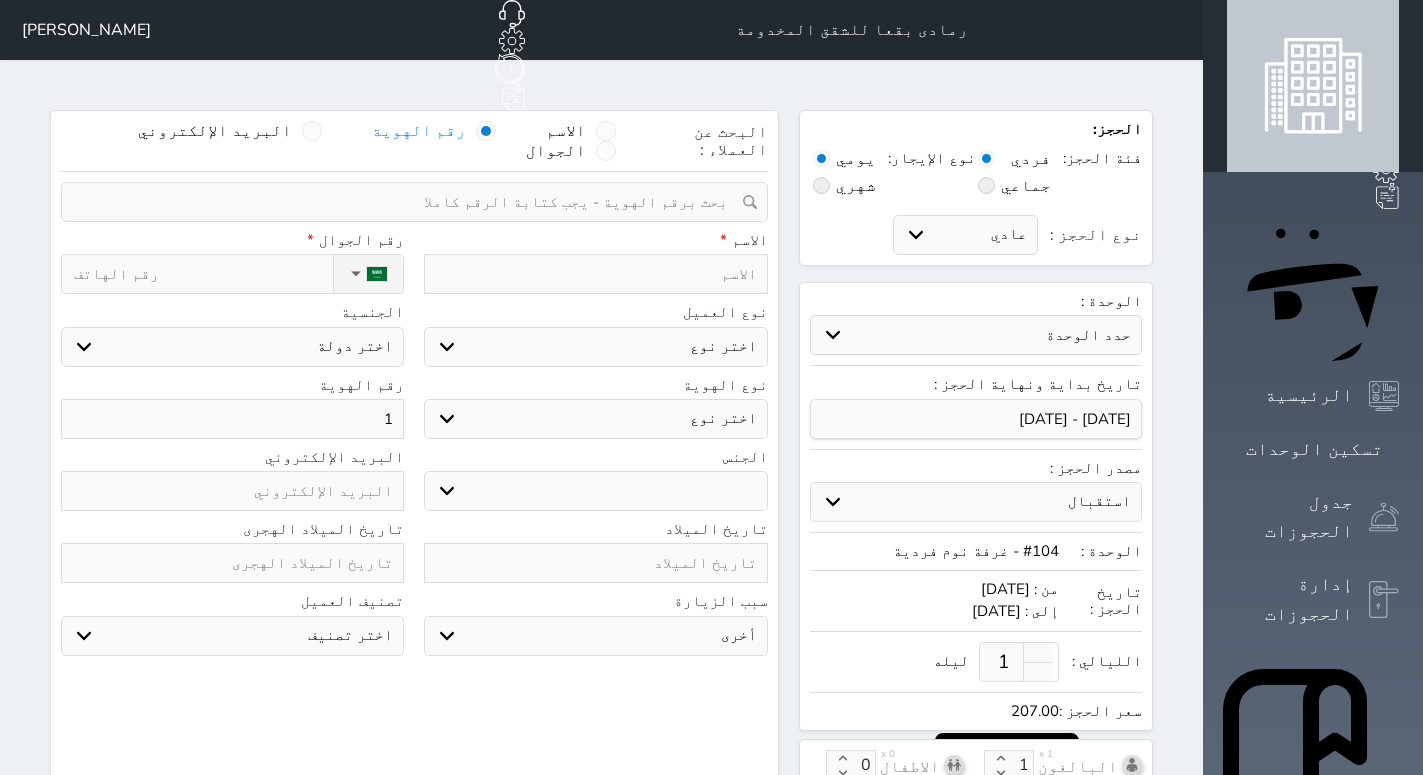 select 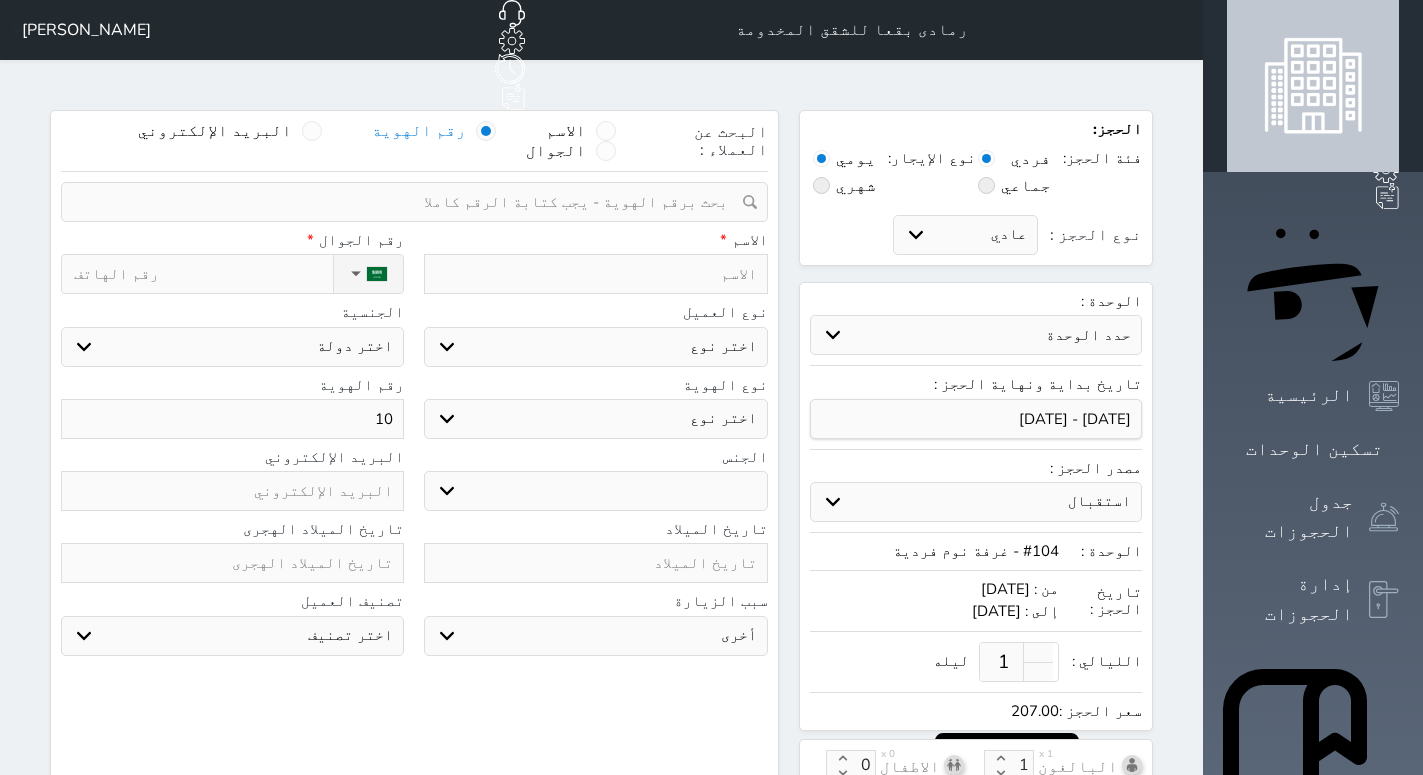 type on "107" 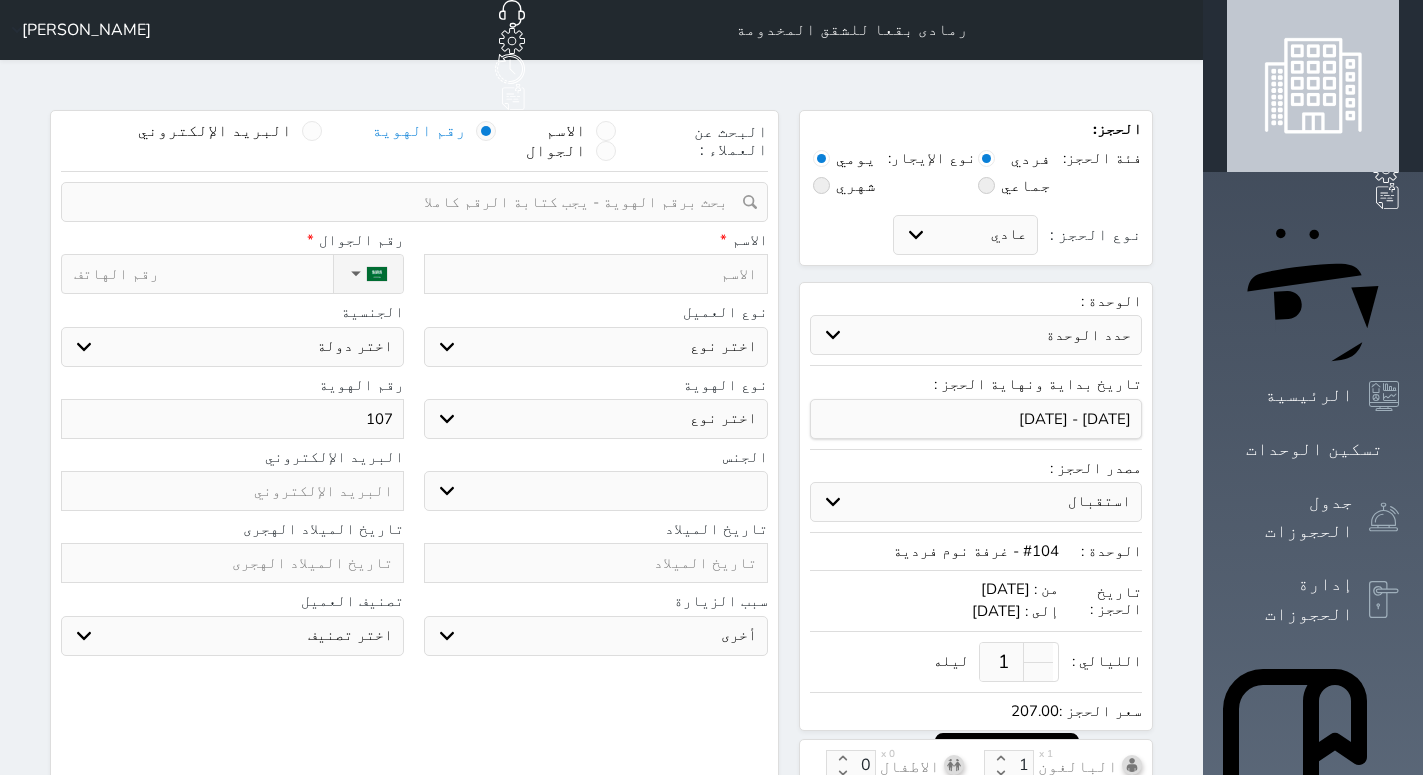 select 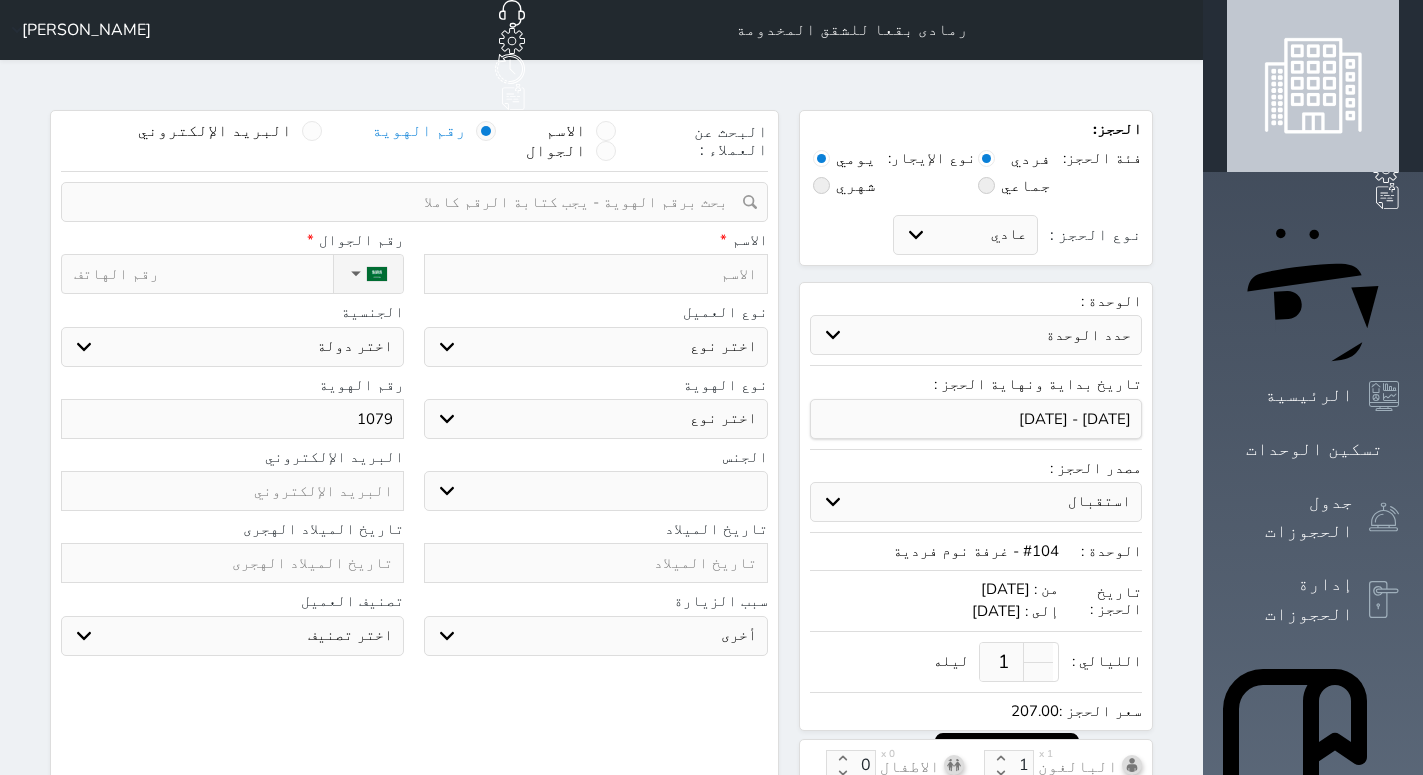 select 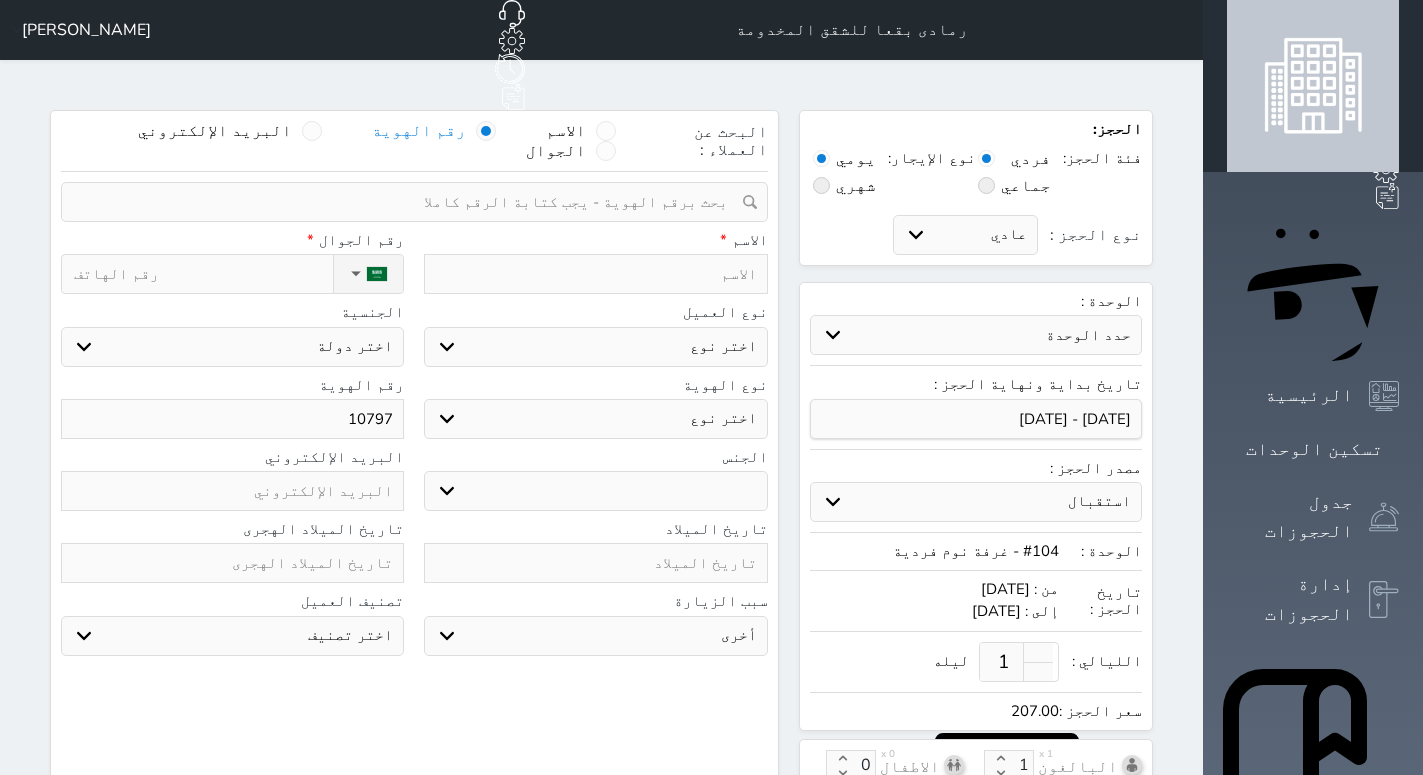 select 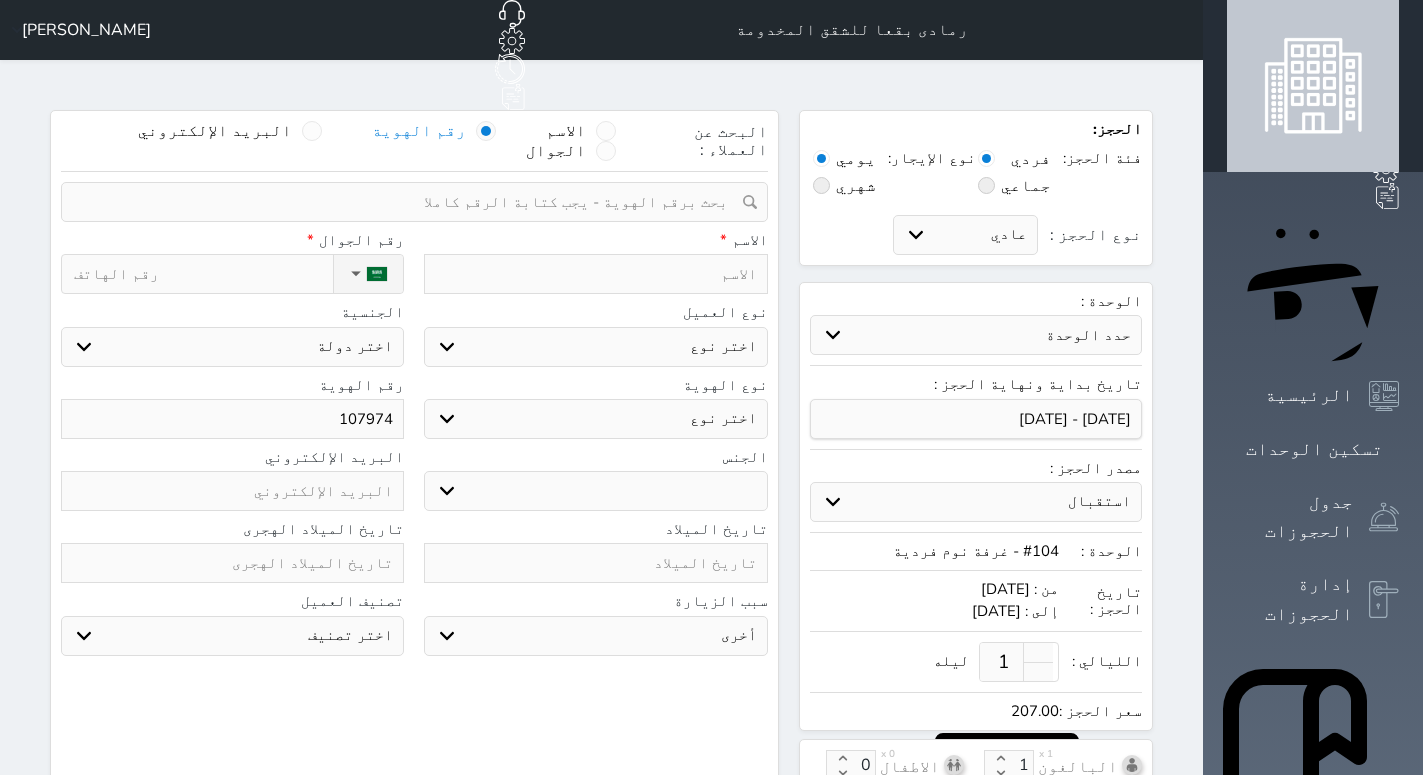 select 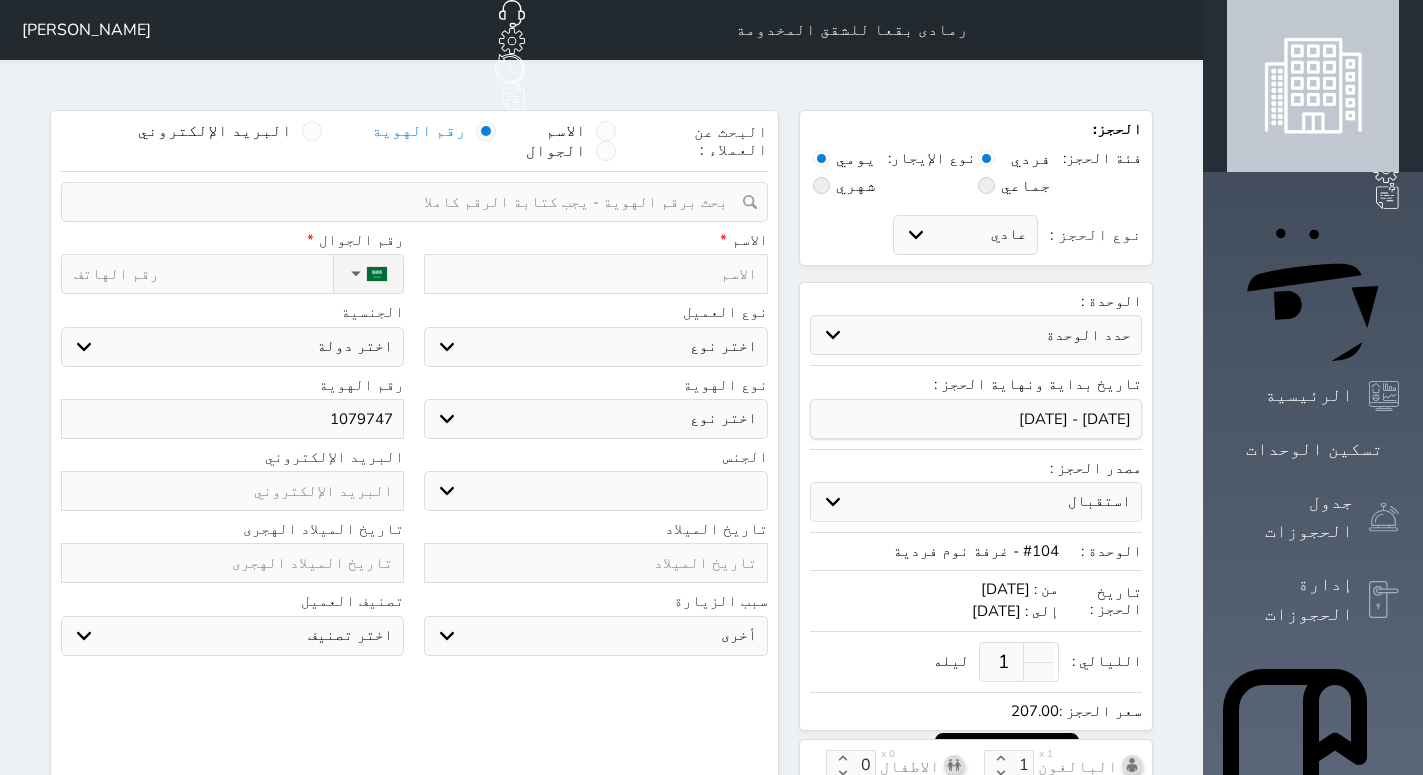 select 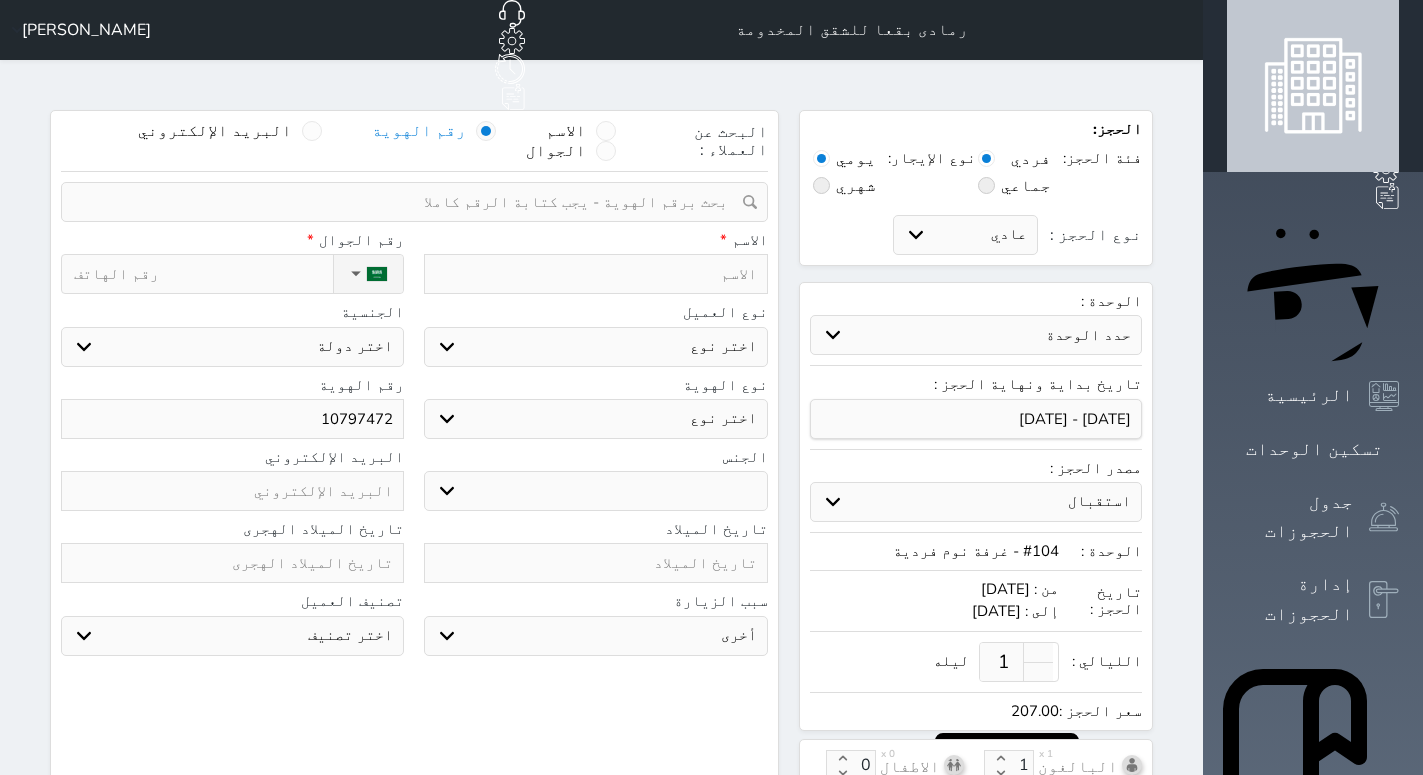 select 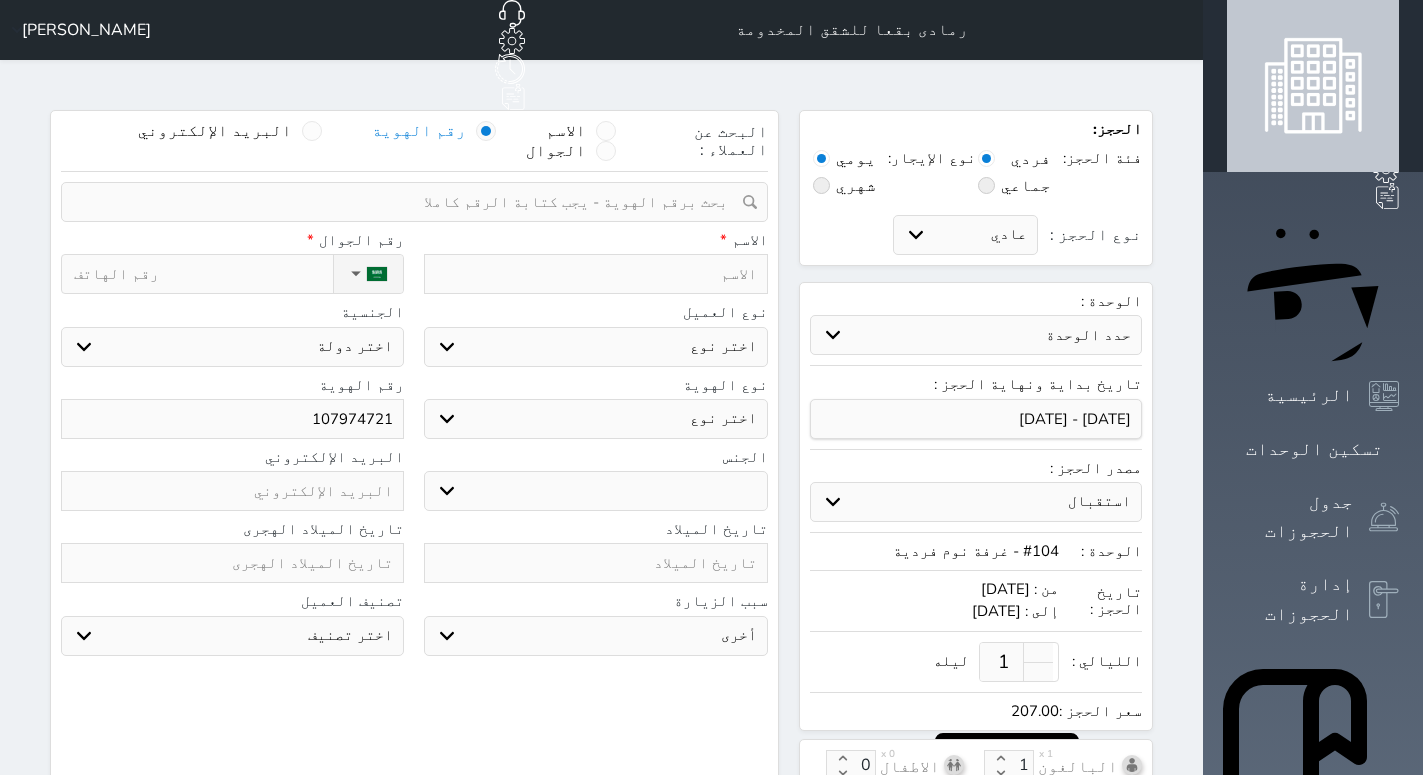 select 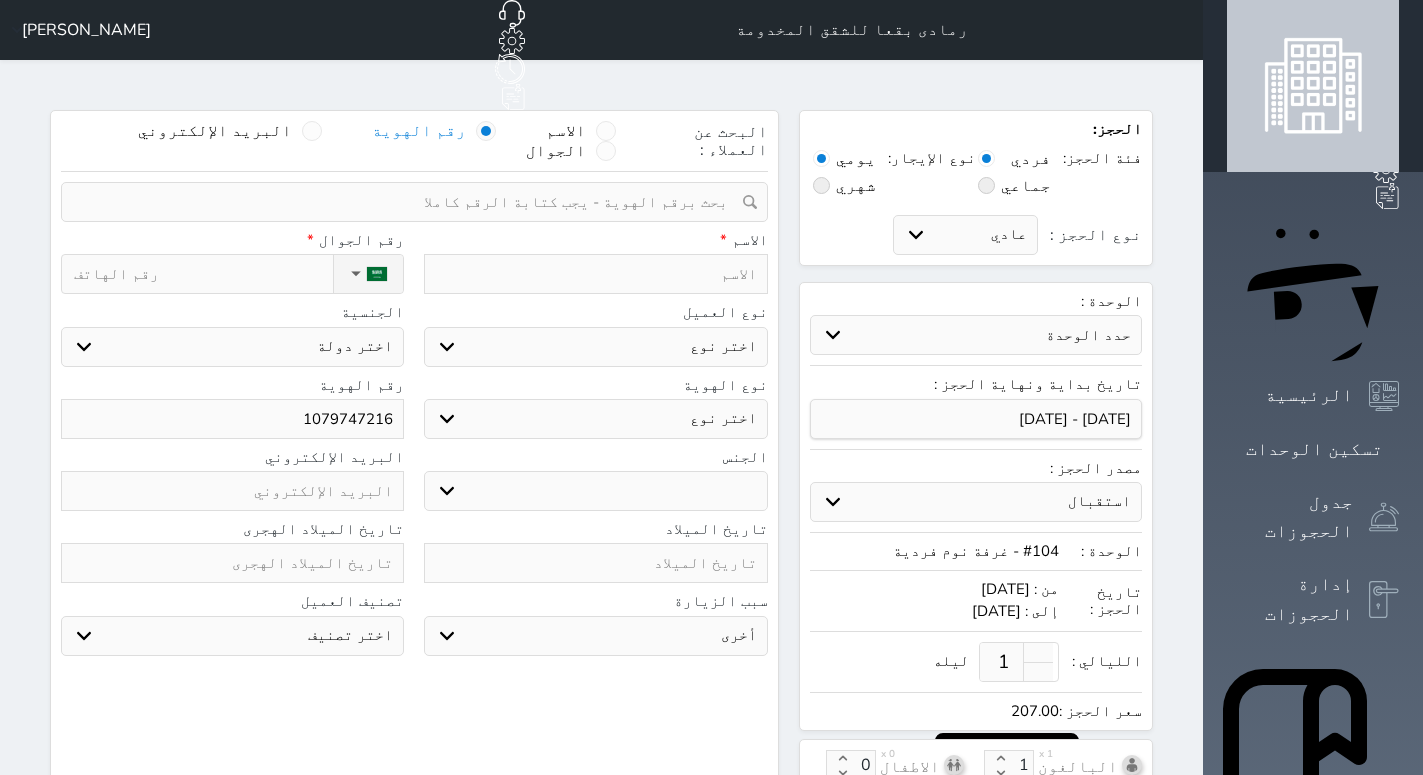 type on "1079747216" 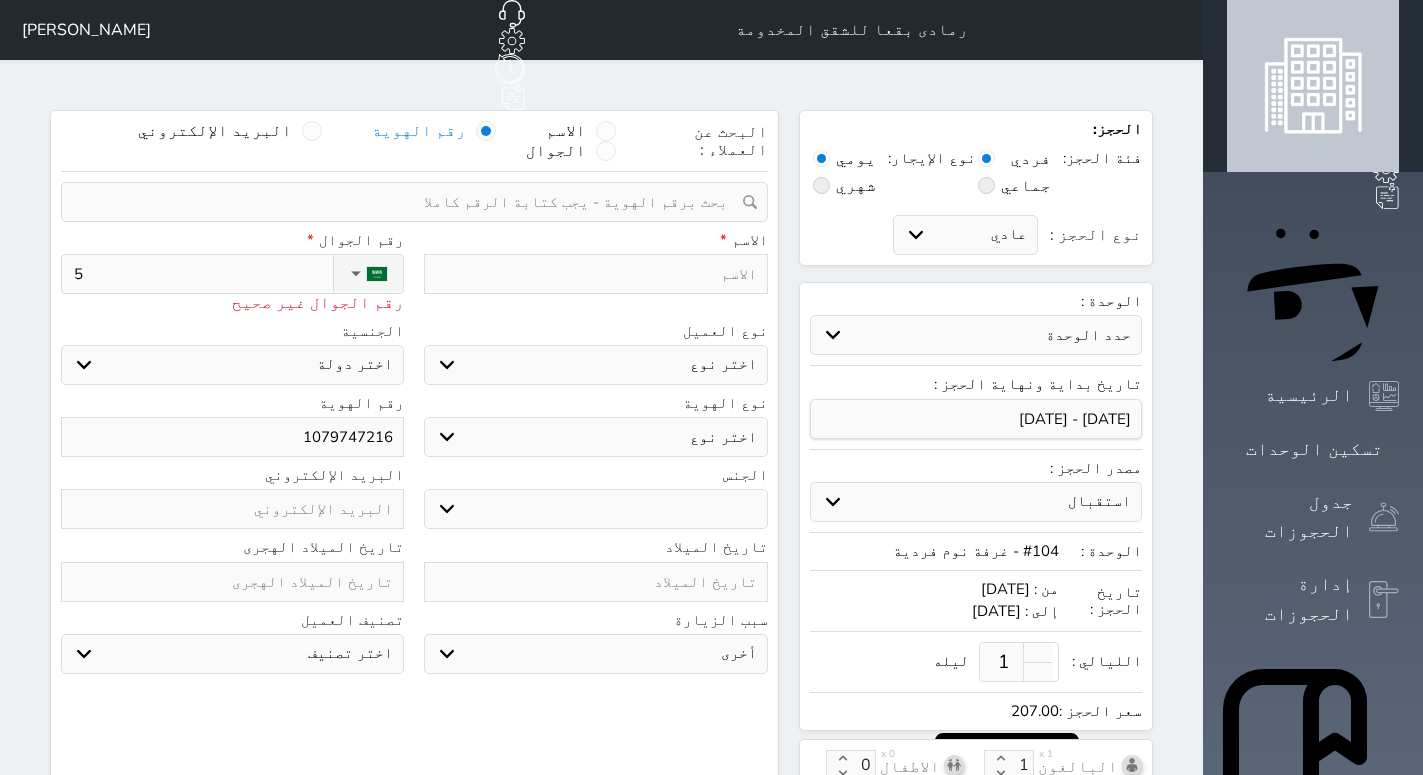 type on "54" 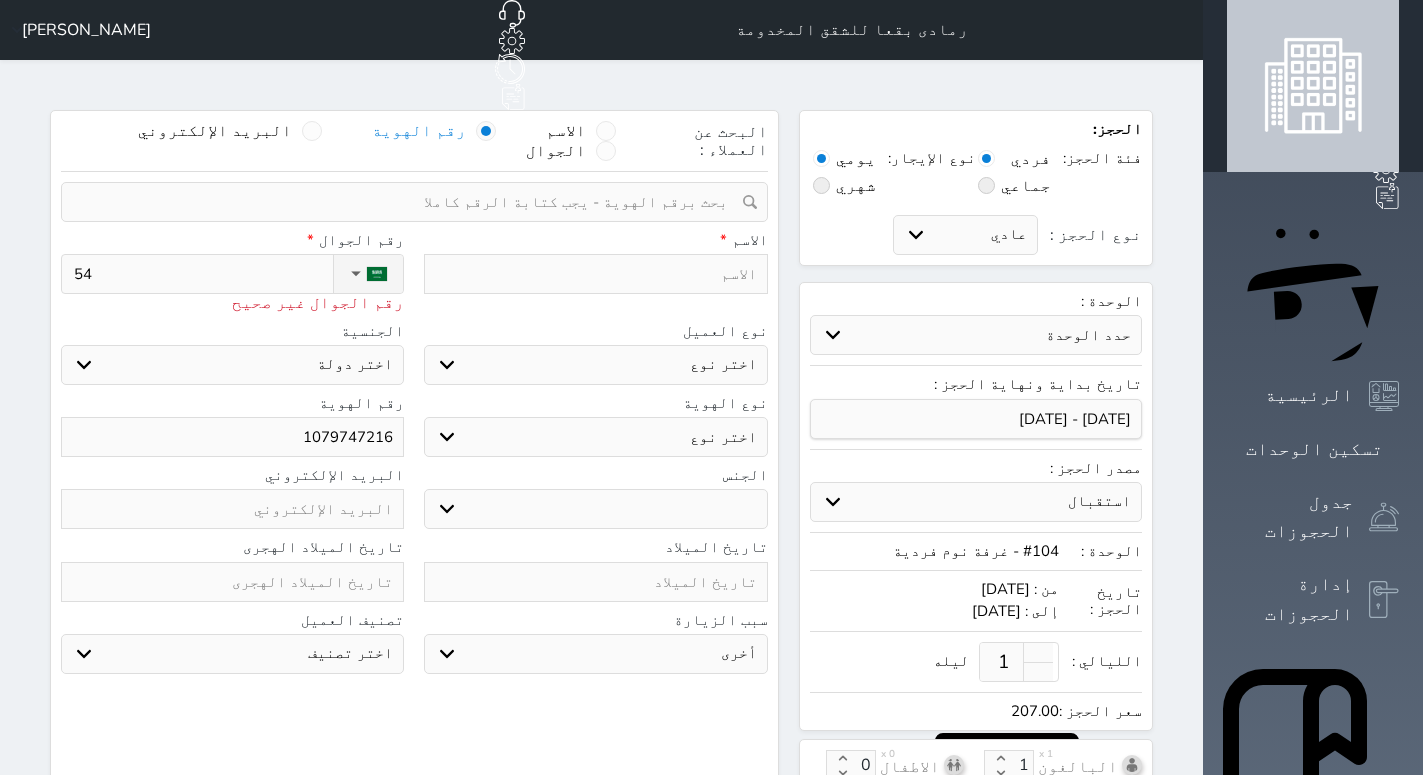 select 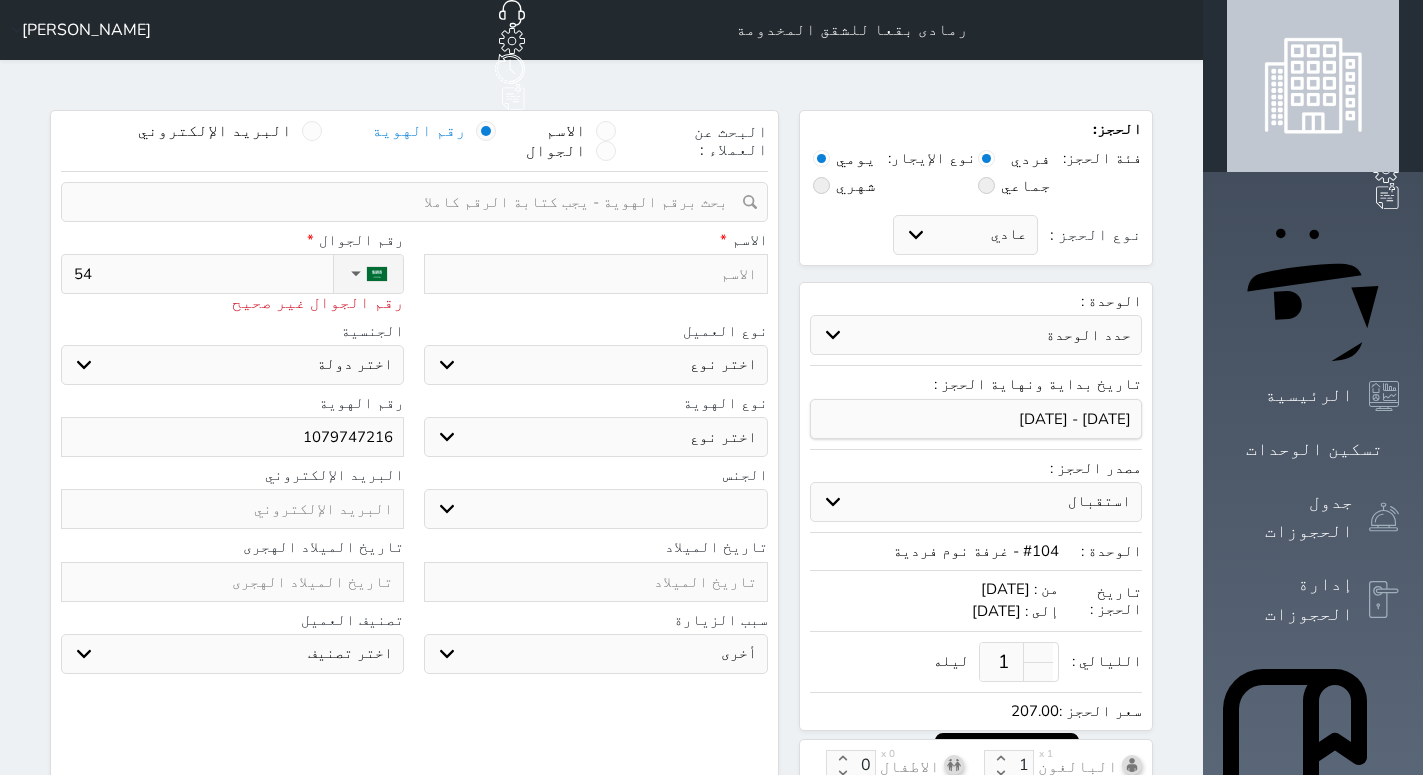 type on "541" 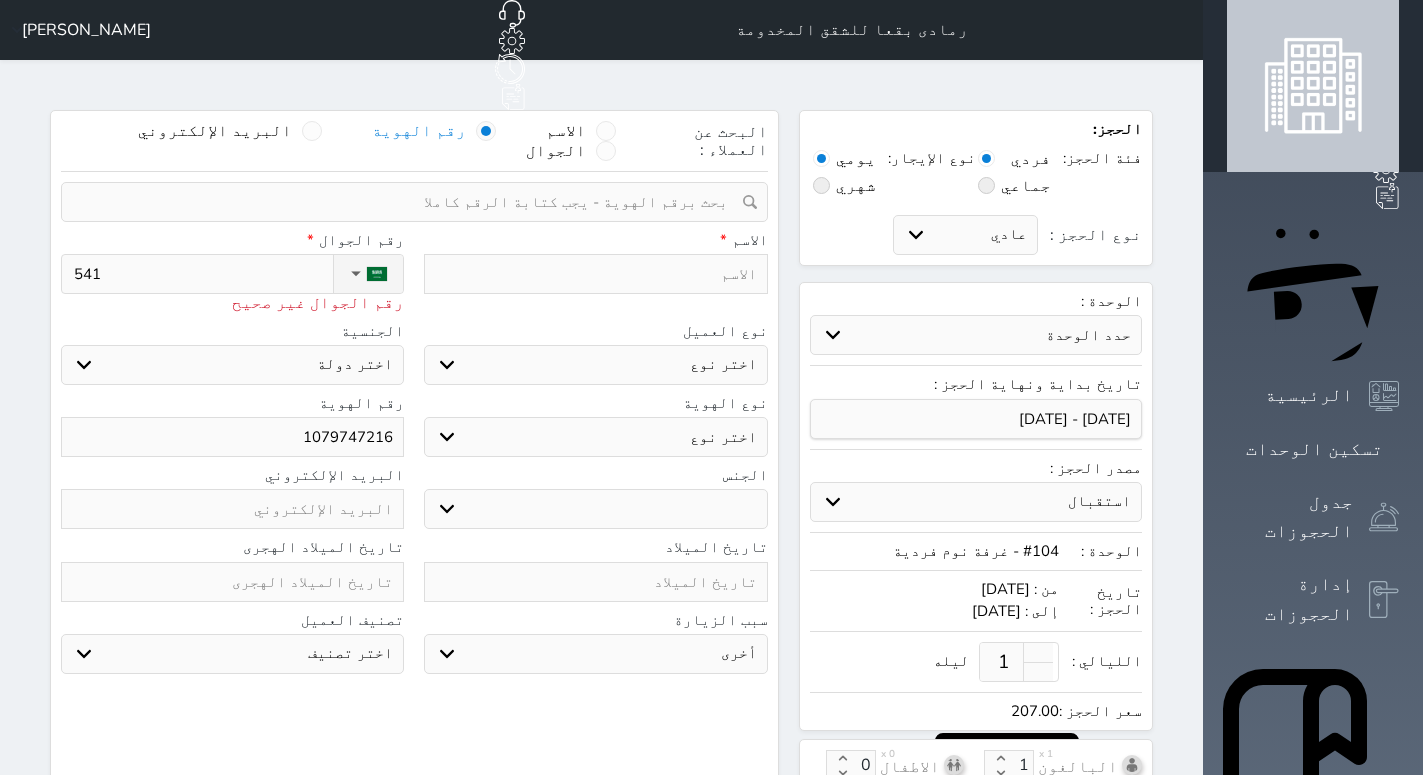 type on "5413" 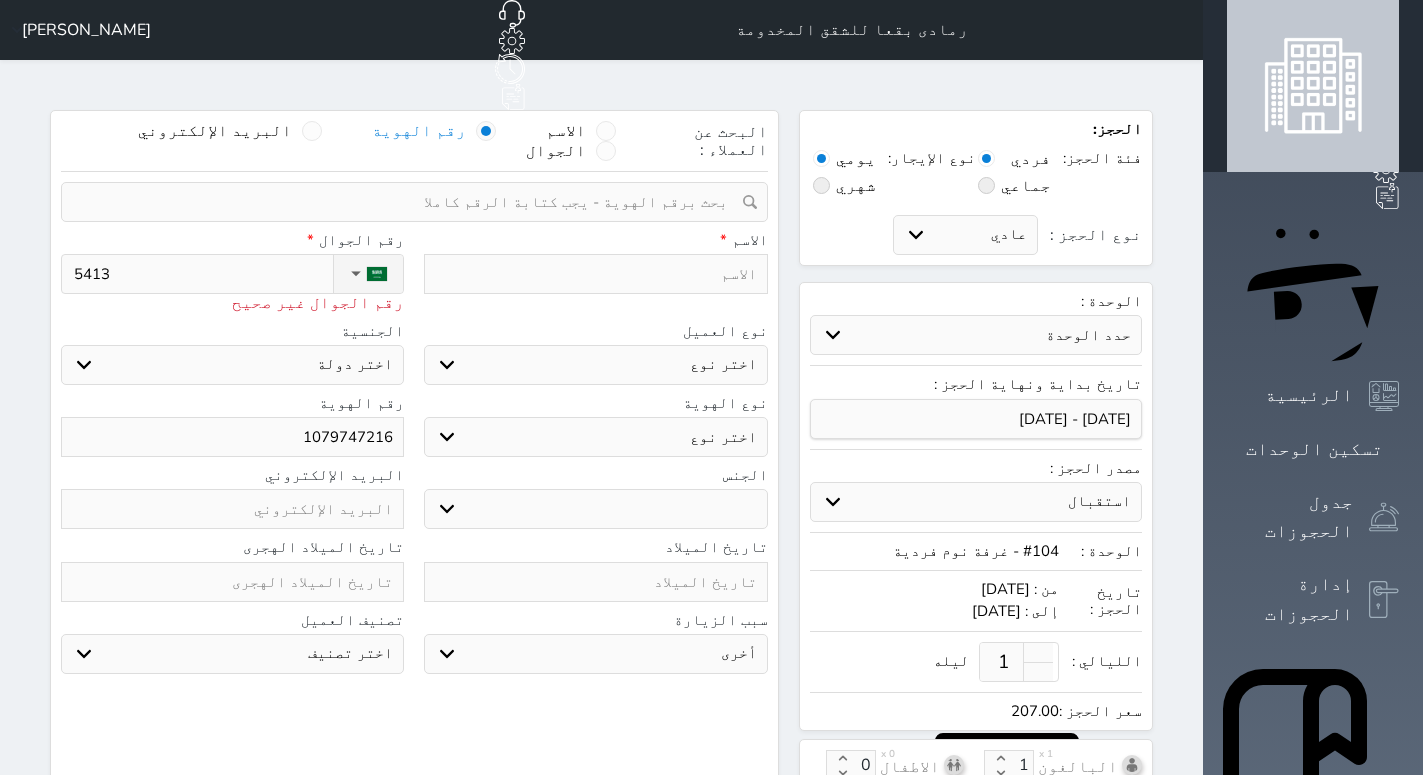 select 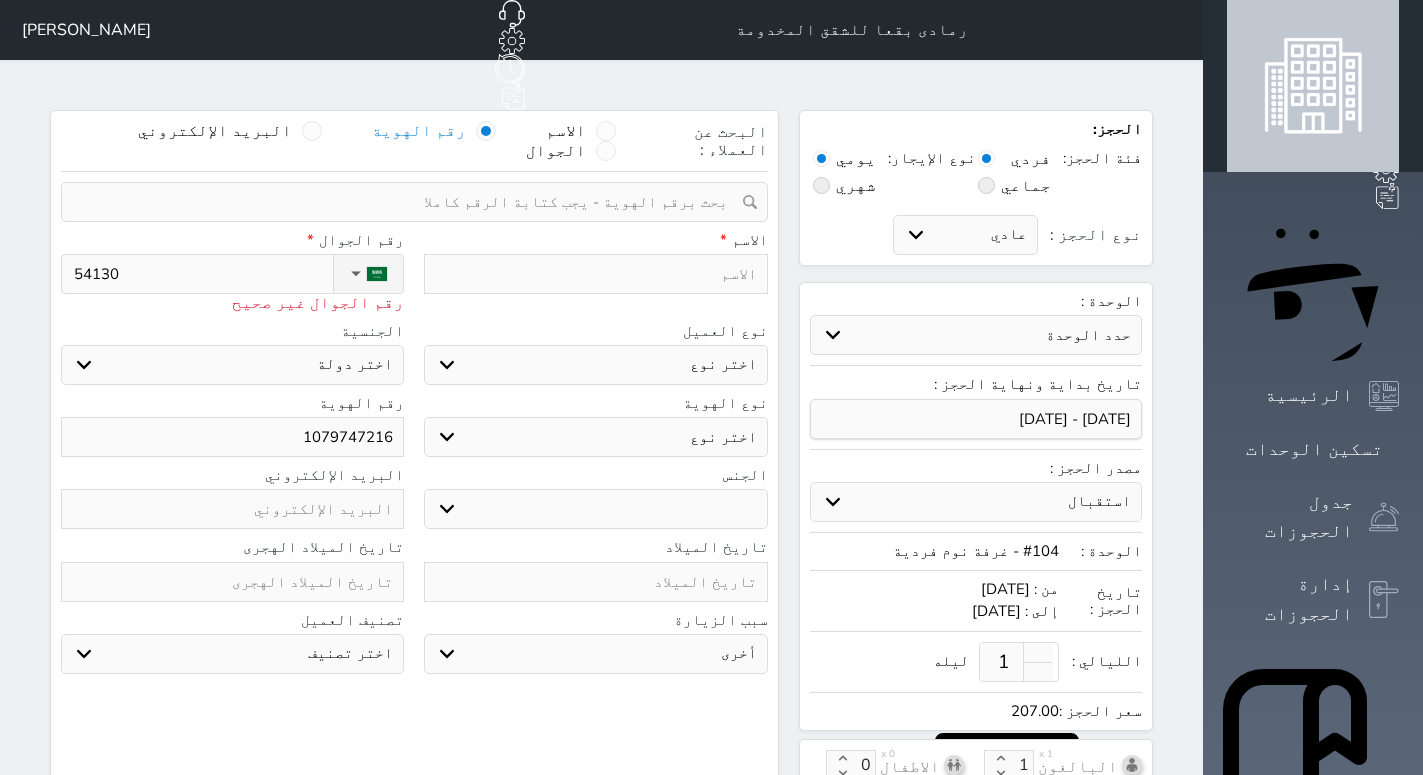 select 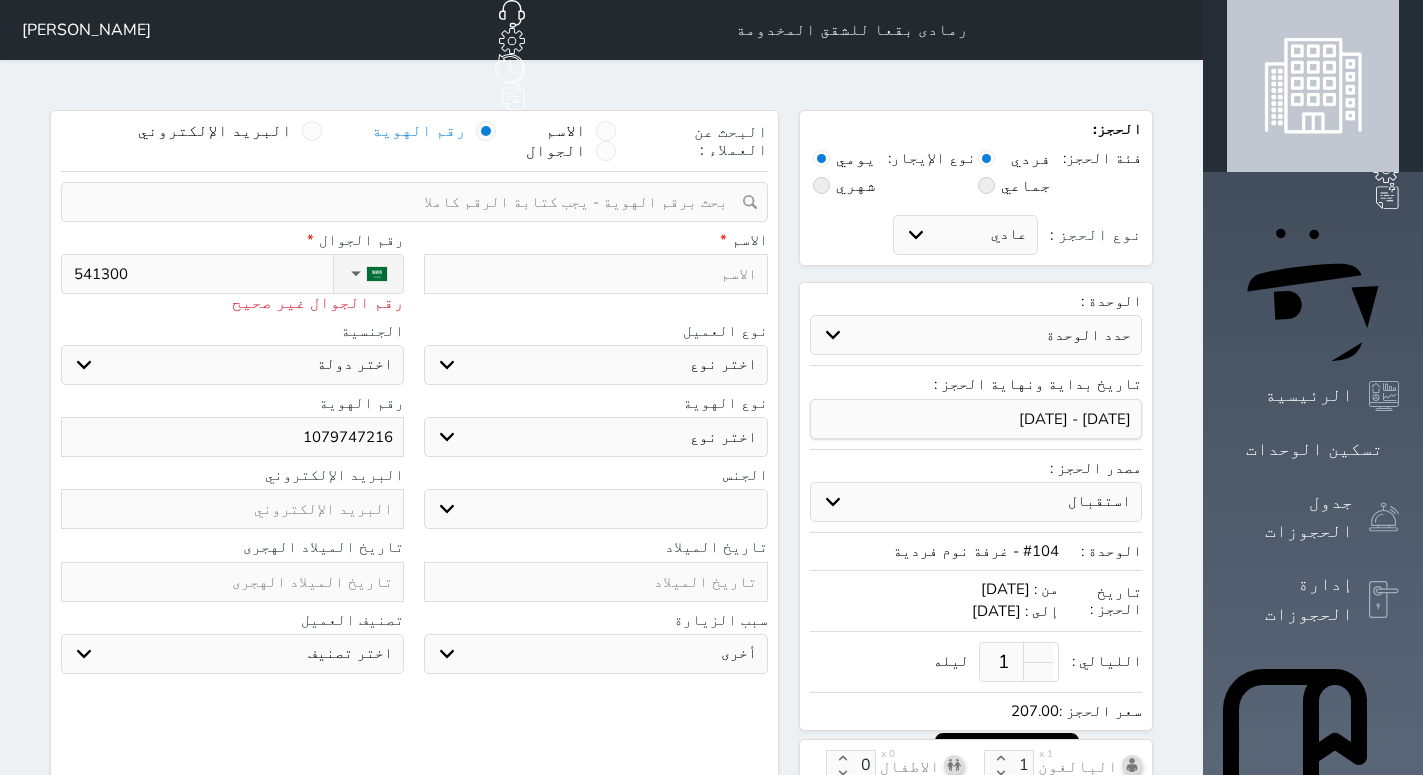 select 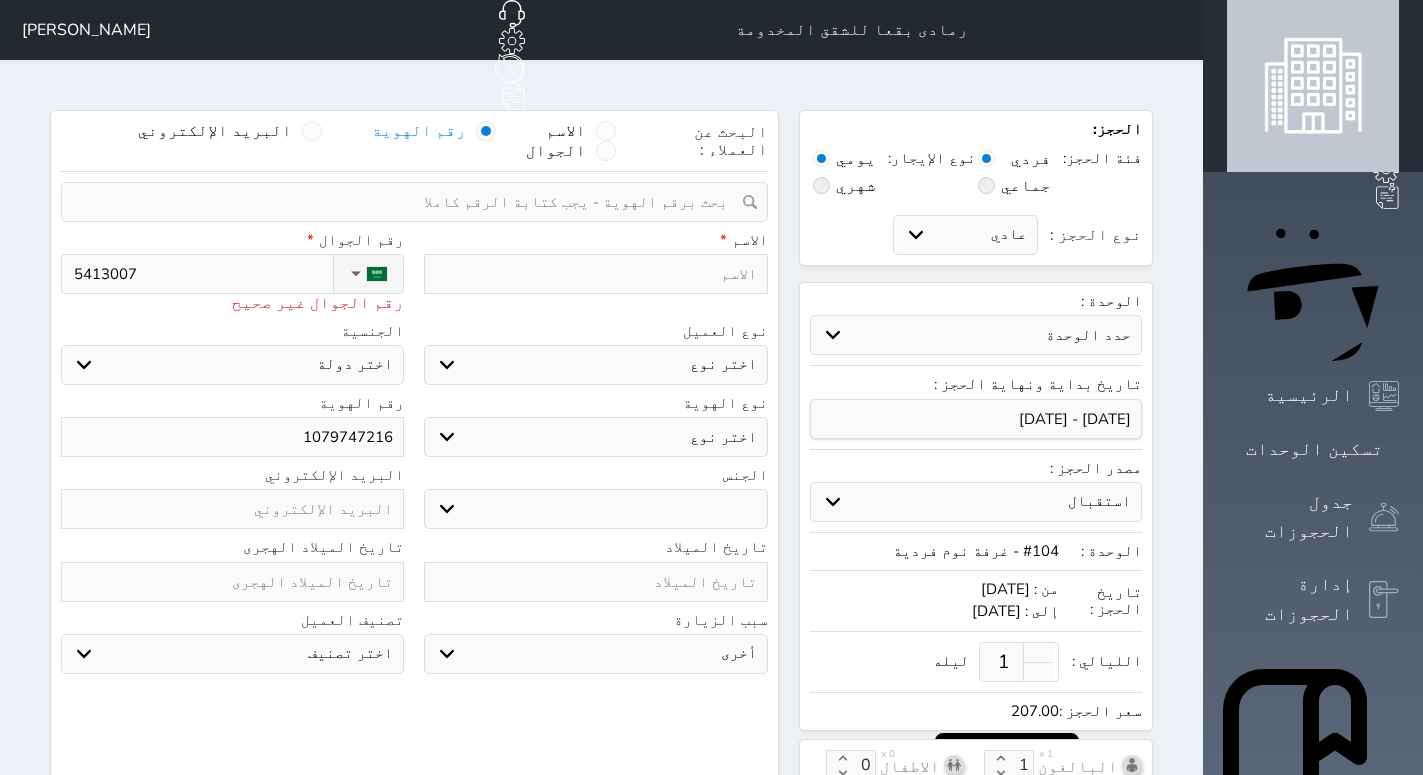 type on "54130072" 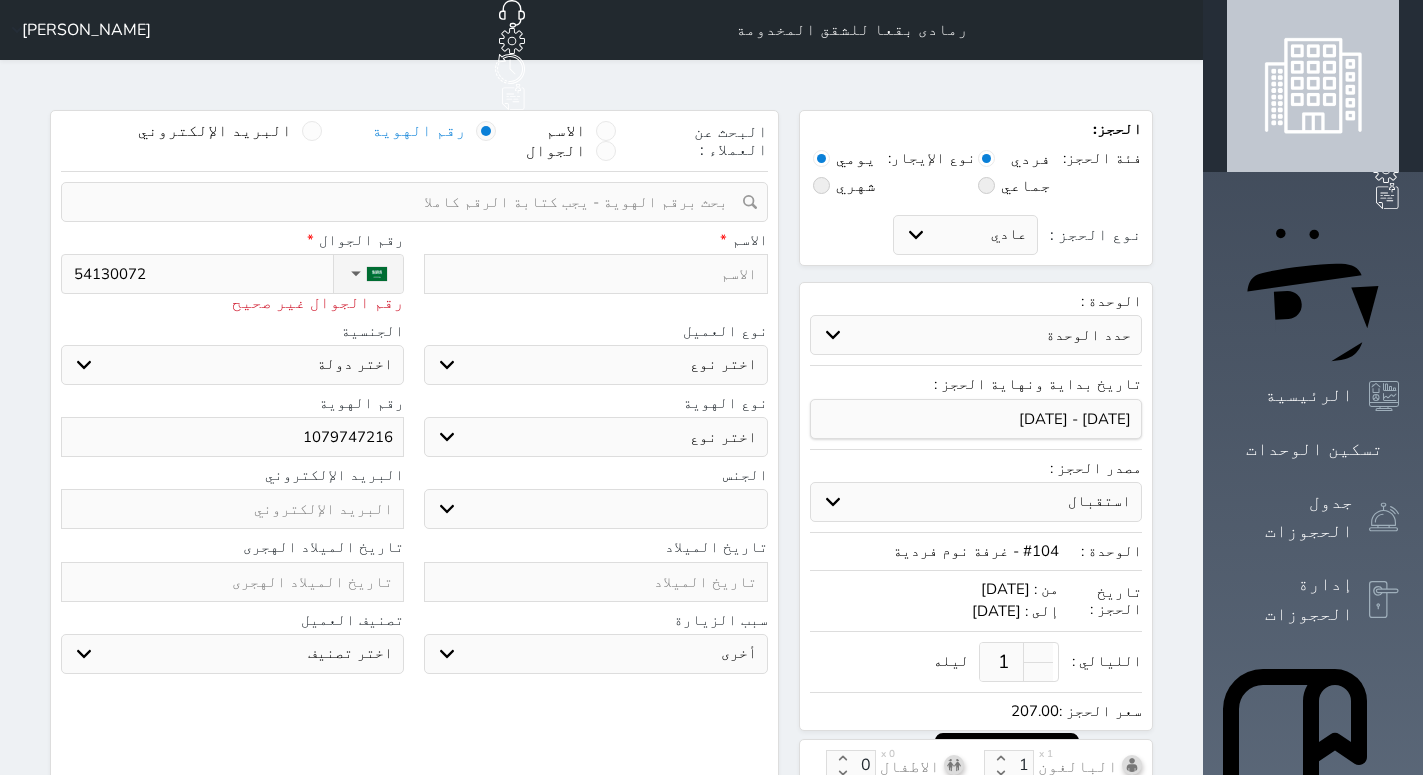 type on "[PHONE_NUMBER]" 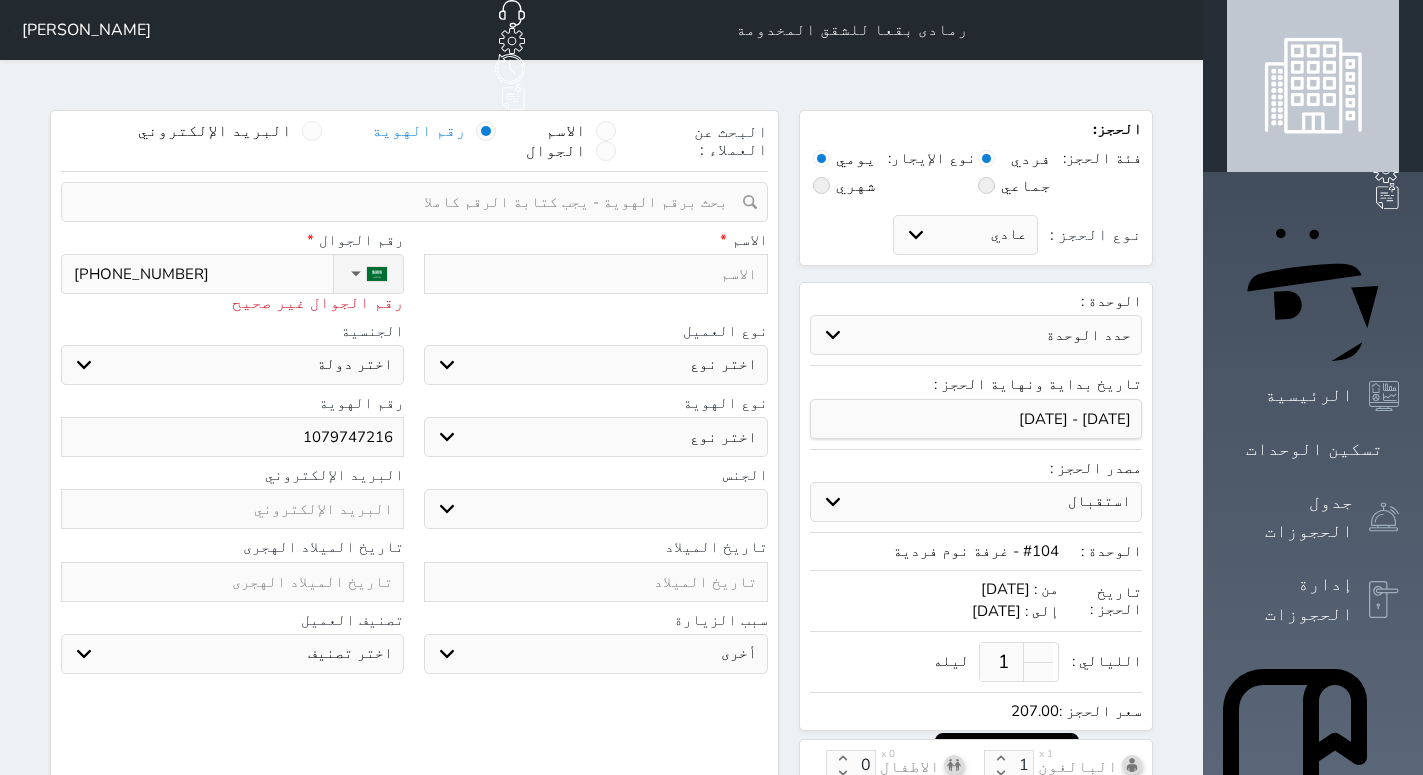 select 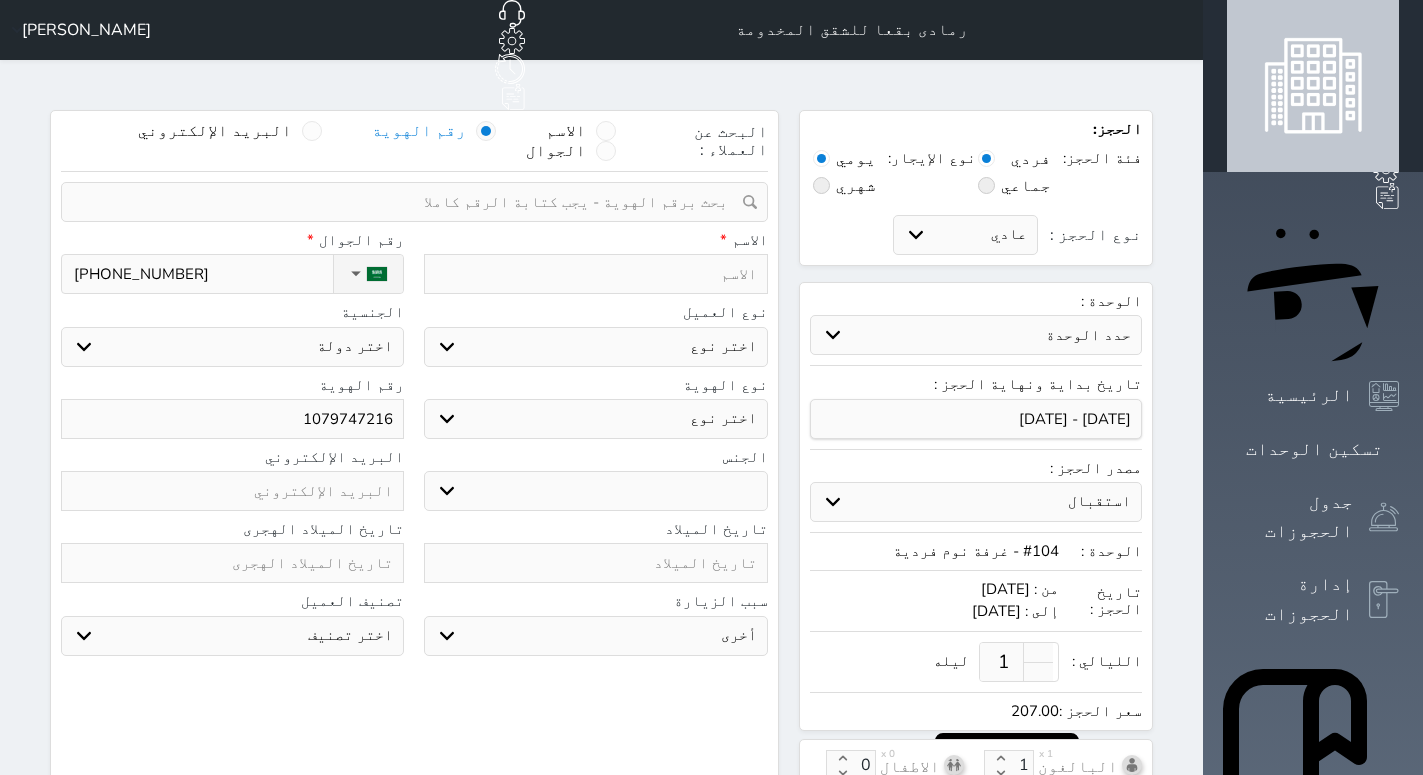 type on "[PHONE_NUMBER]" 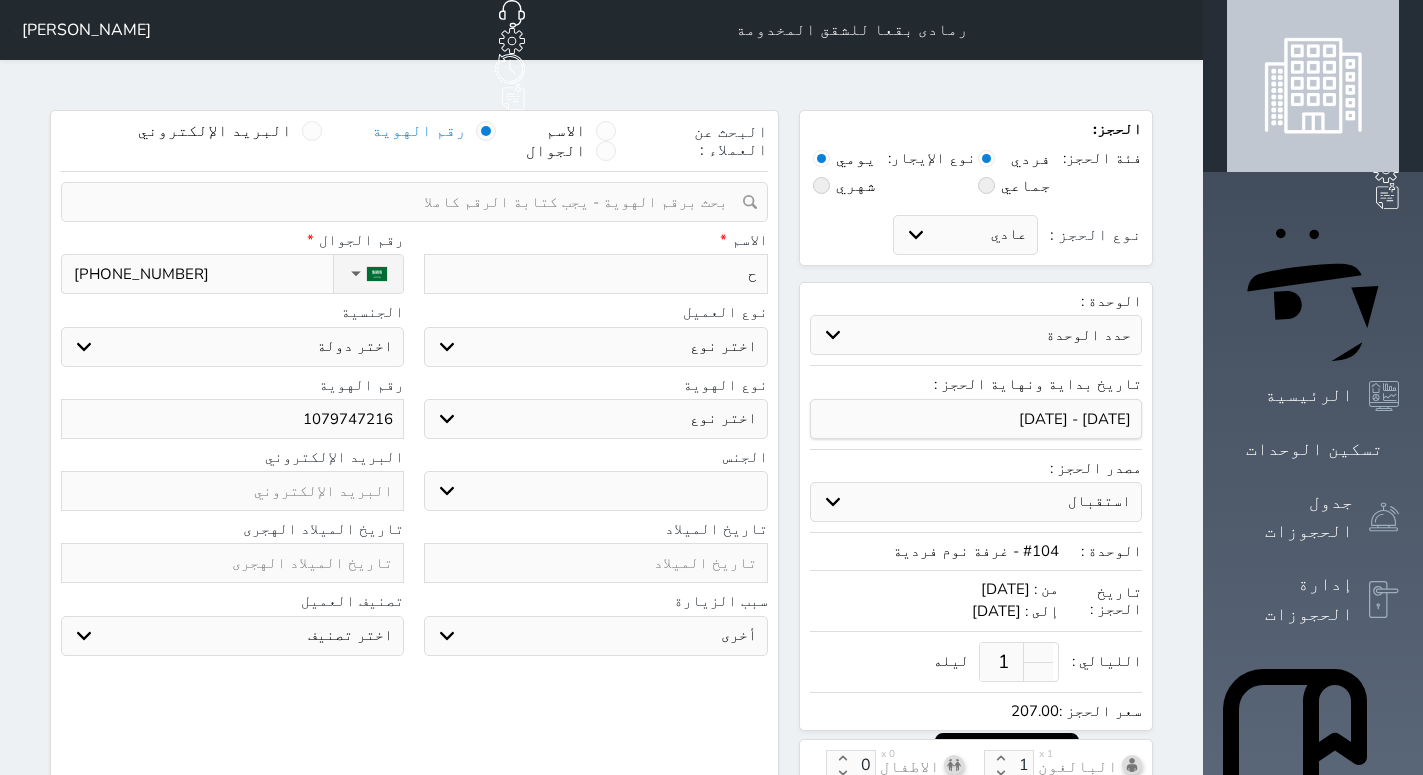 type on "حك" 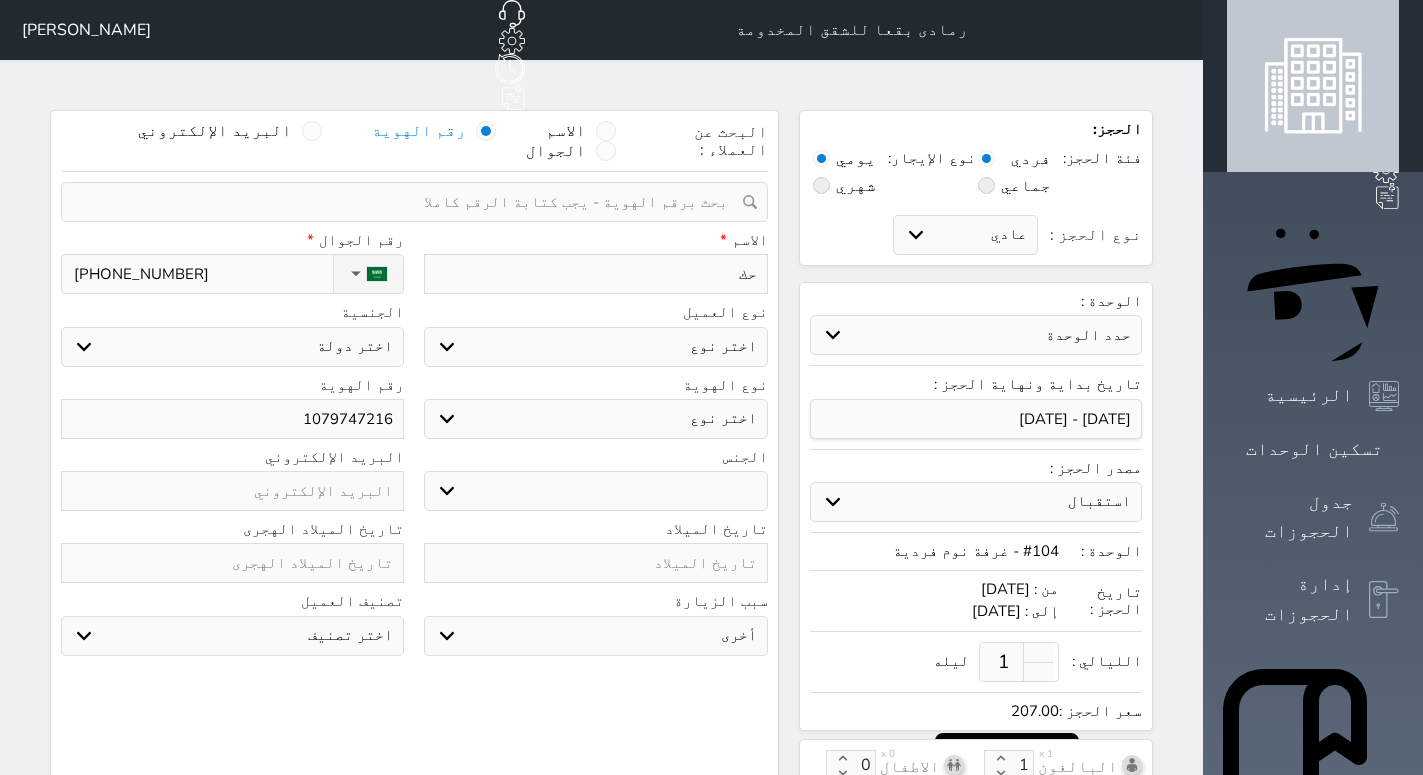 select 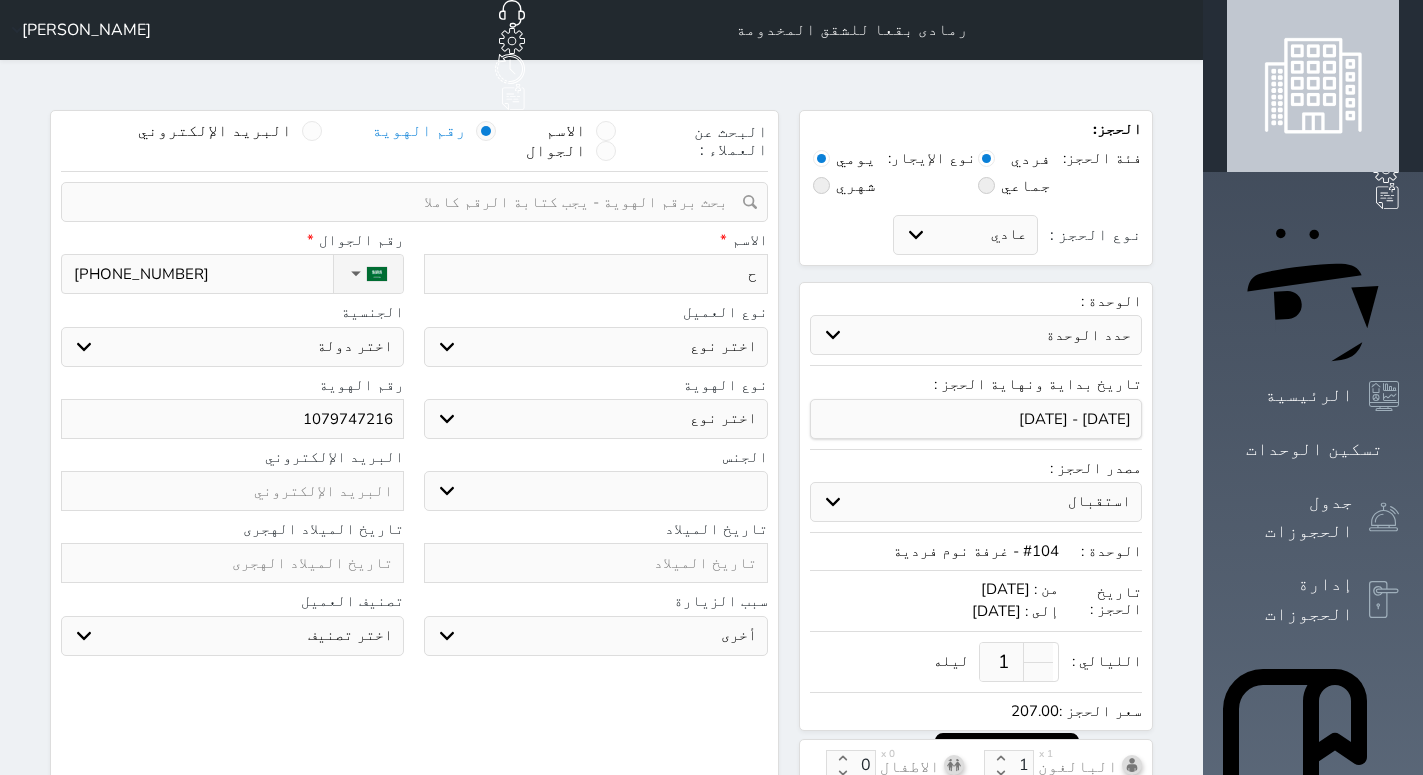 select 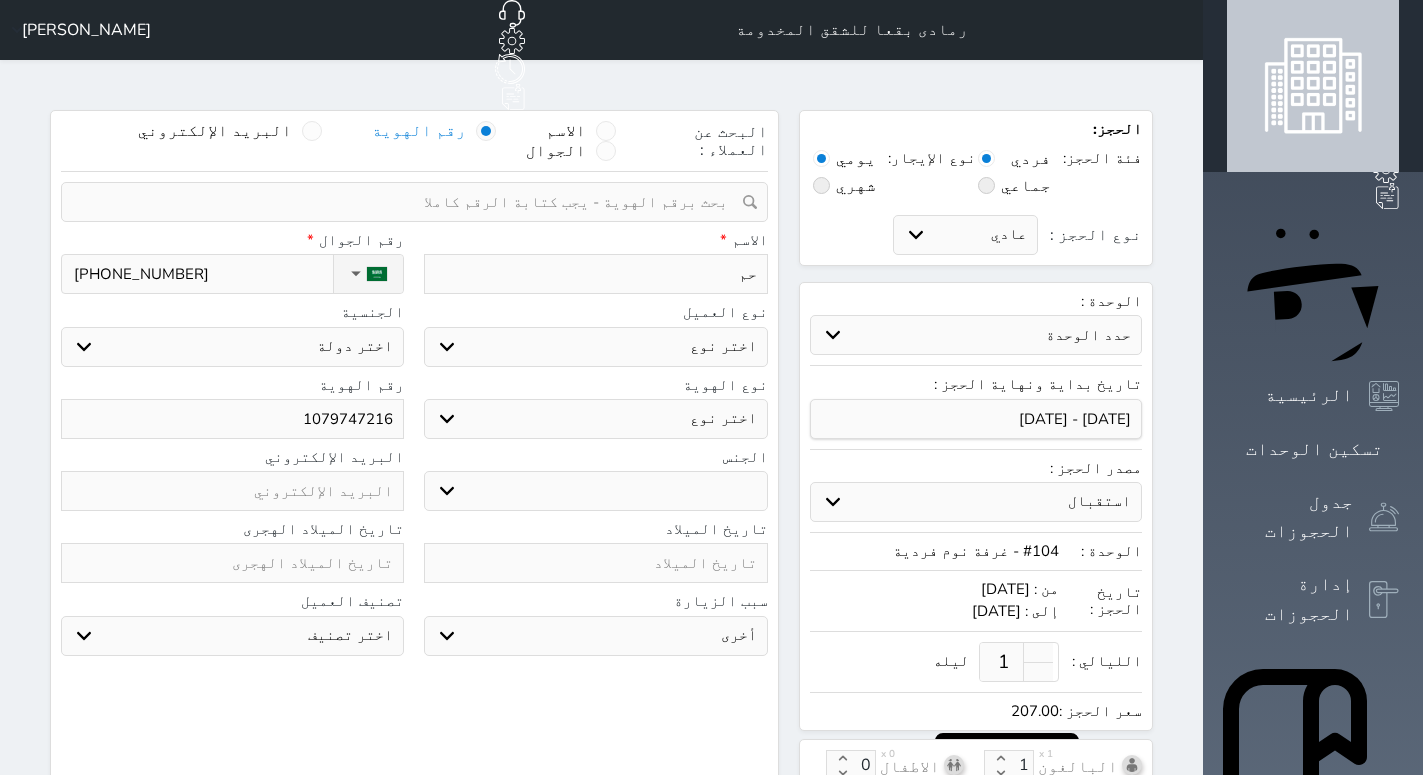 type on "حما" 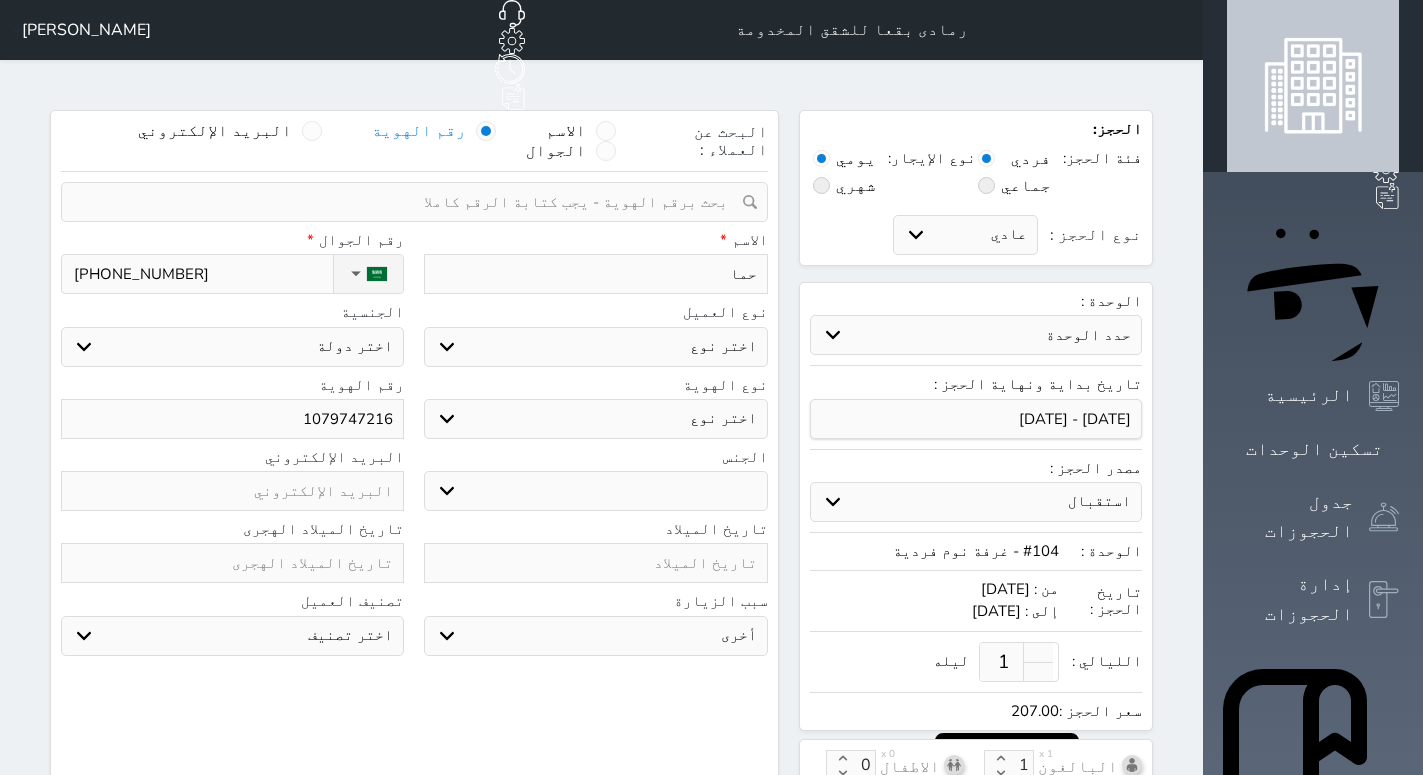 select 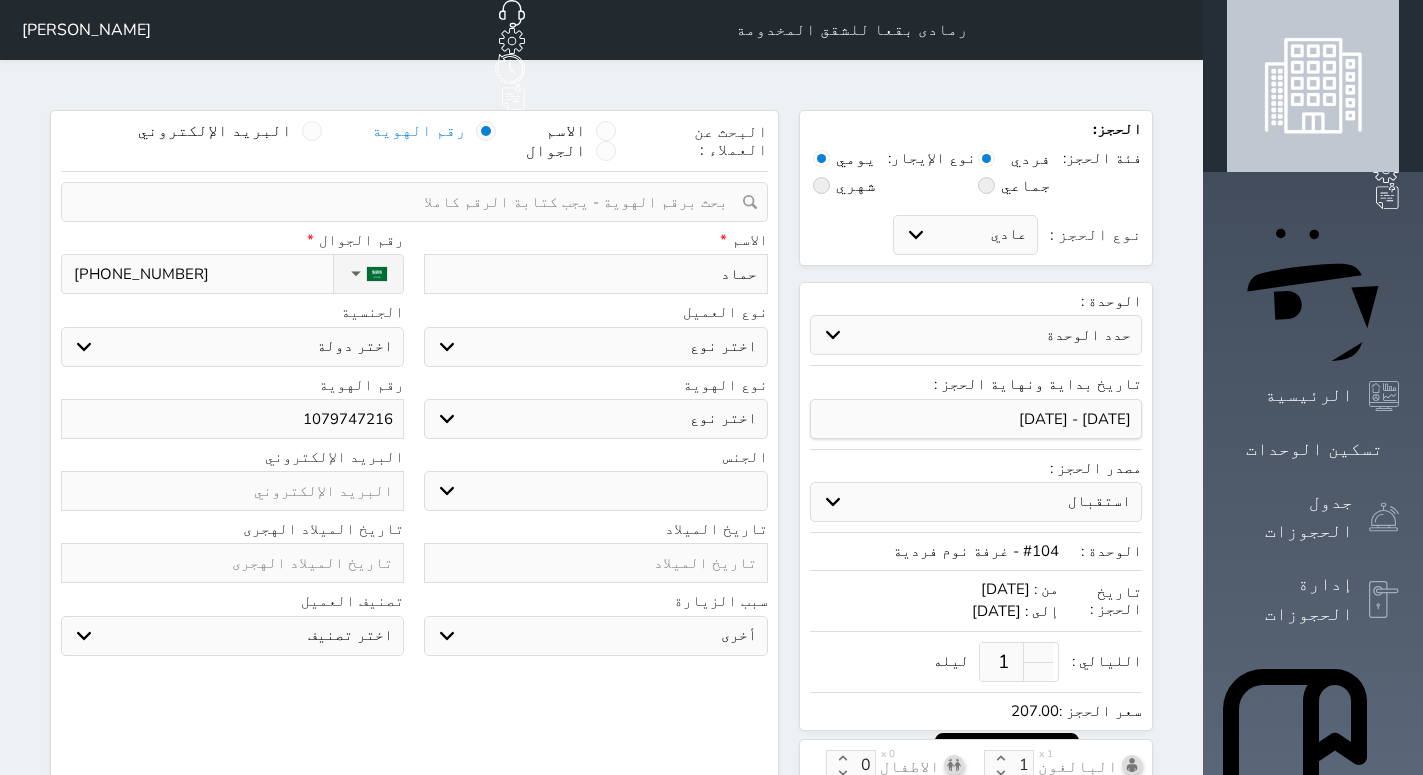 type on "حماد" 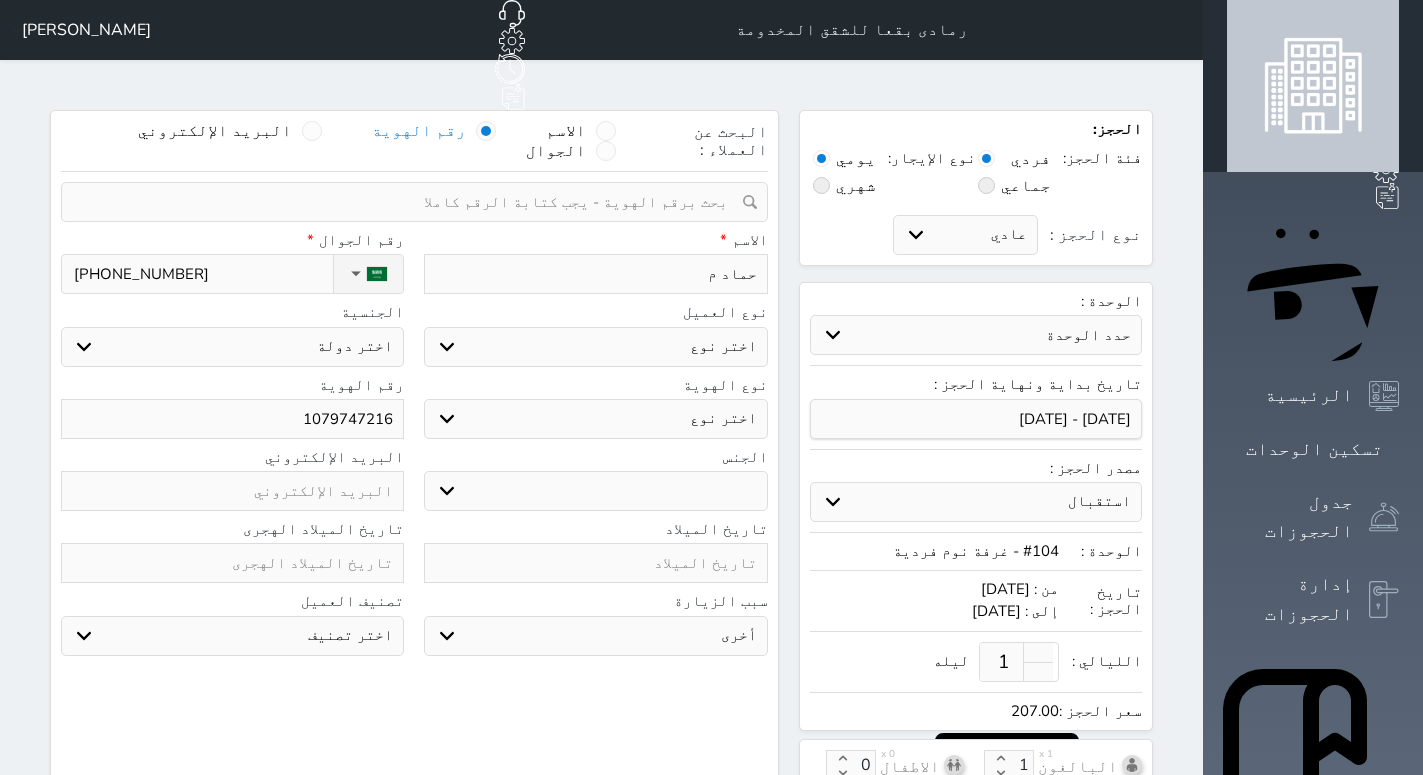 select 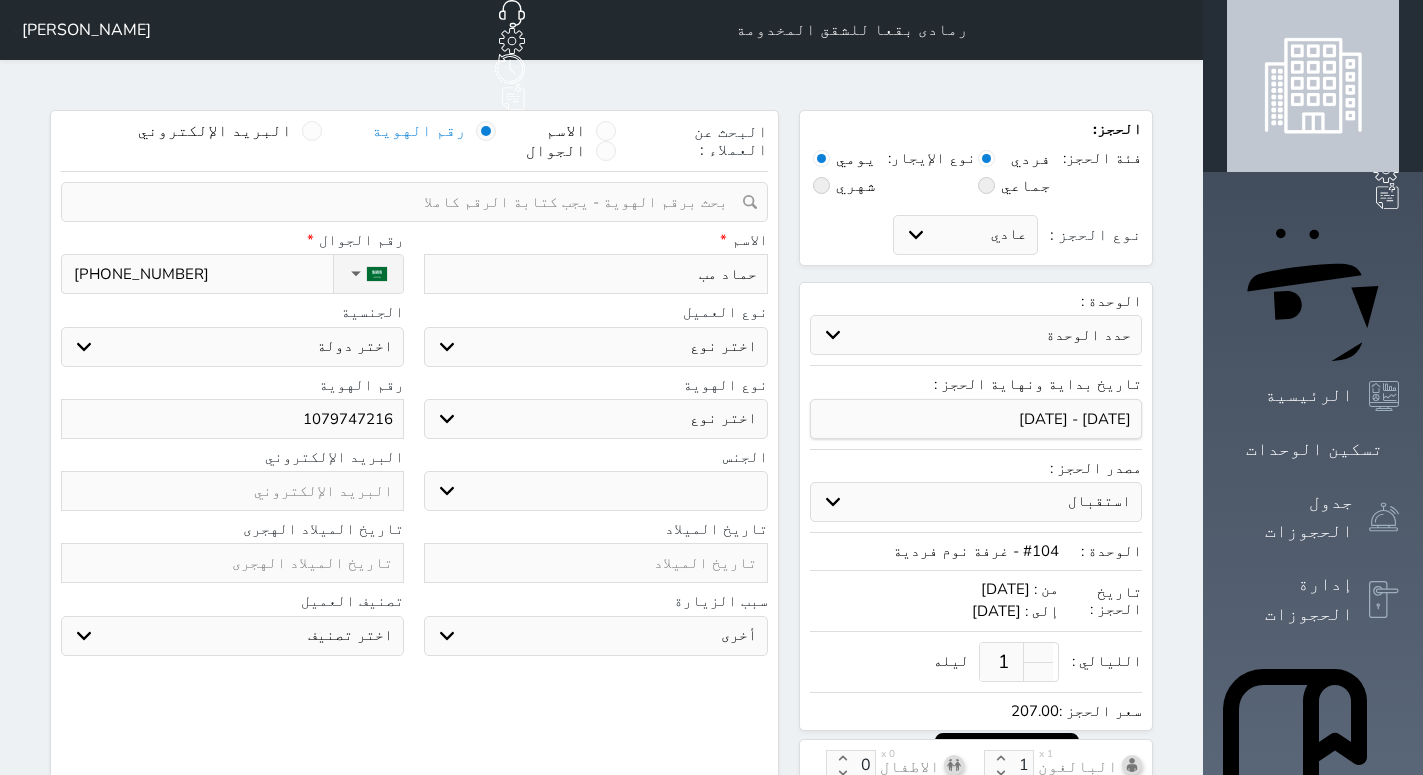 select 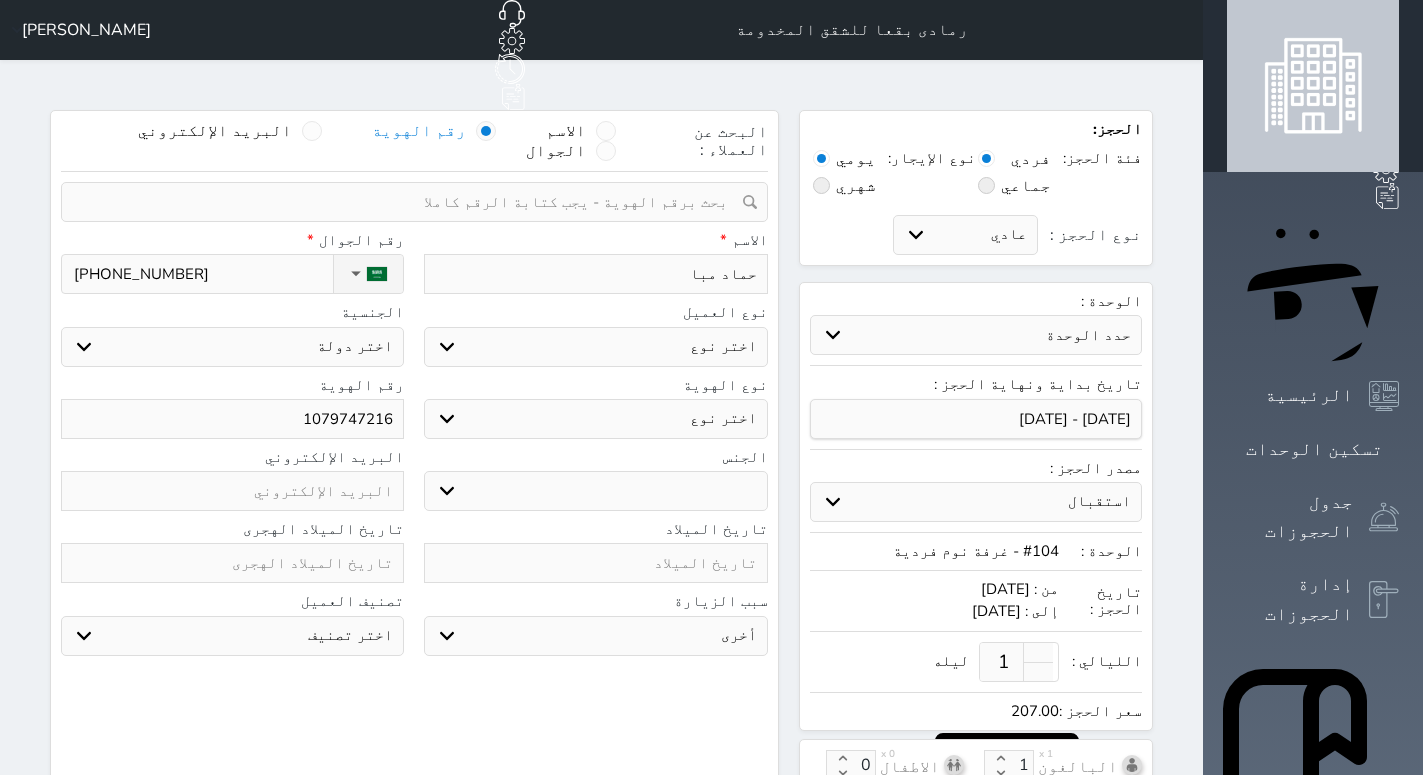 type on "حماد مبار" 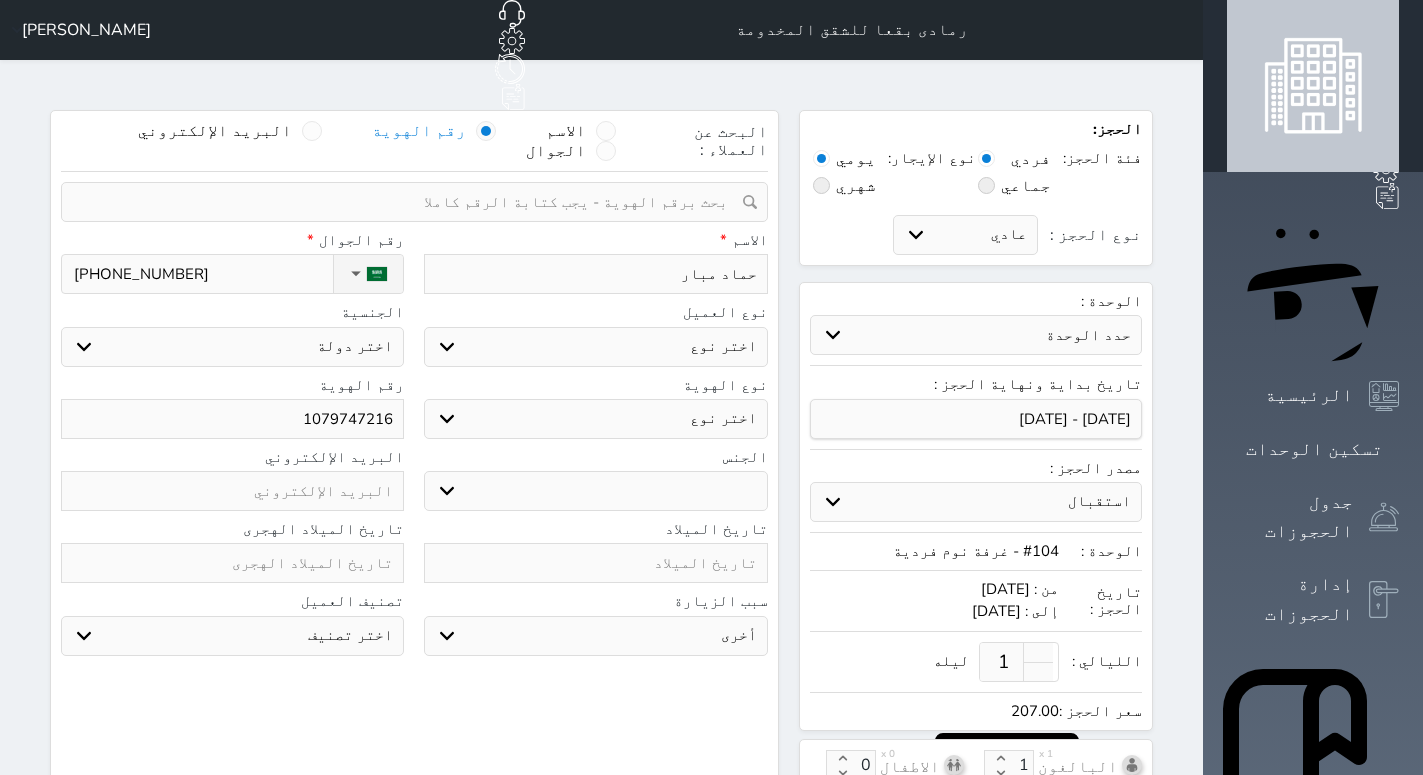 type on "[PERSON_NAME]" 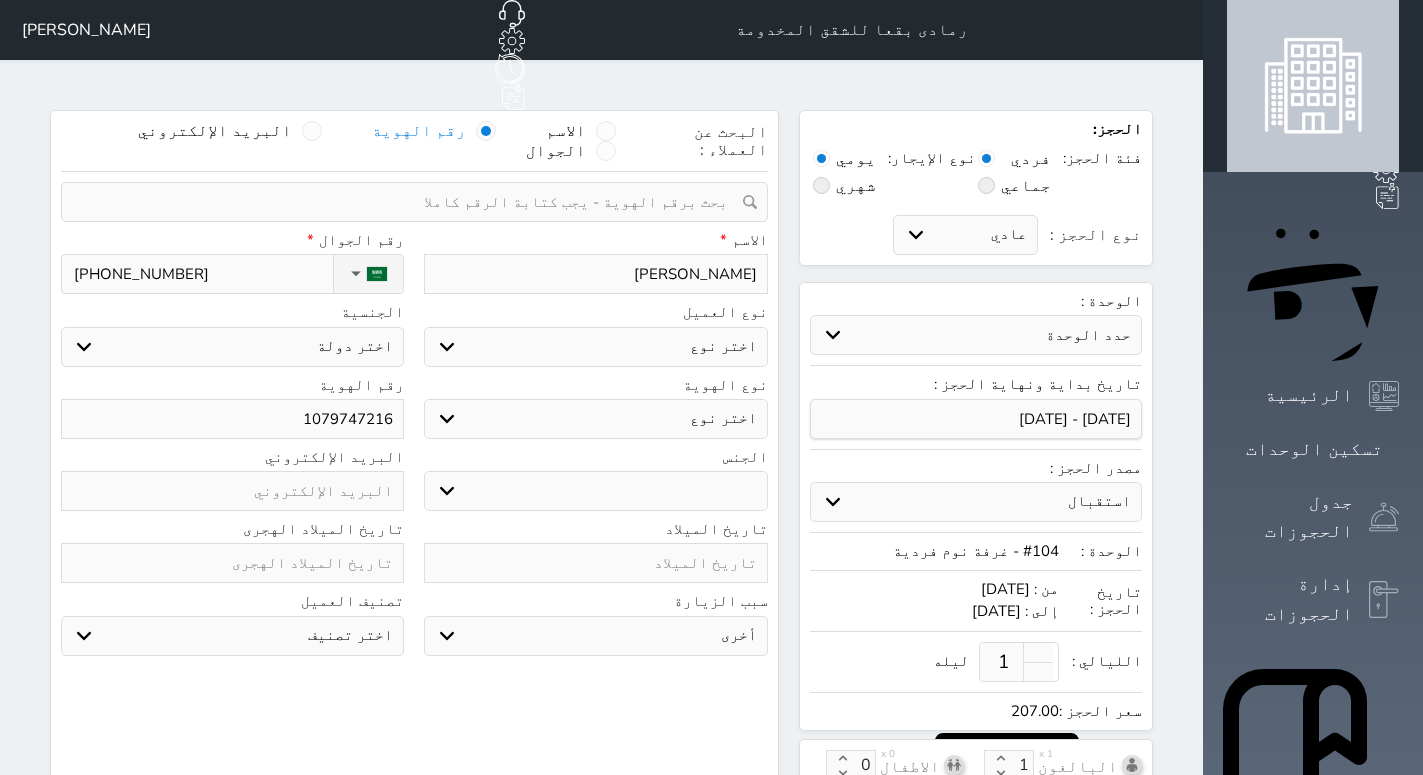 type on "[PERSON_NAME]" 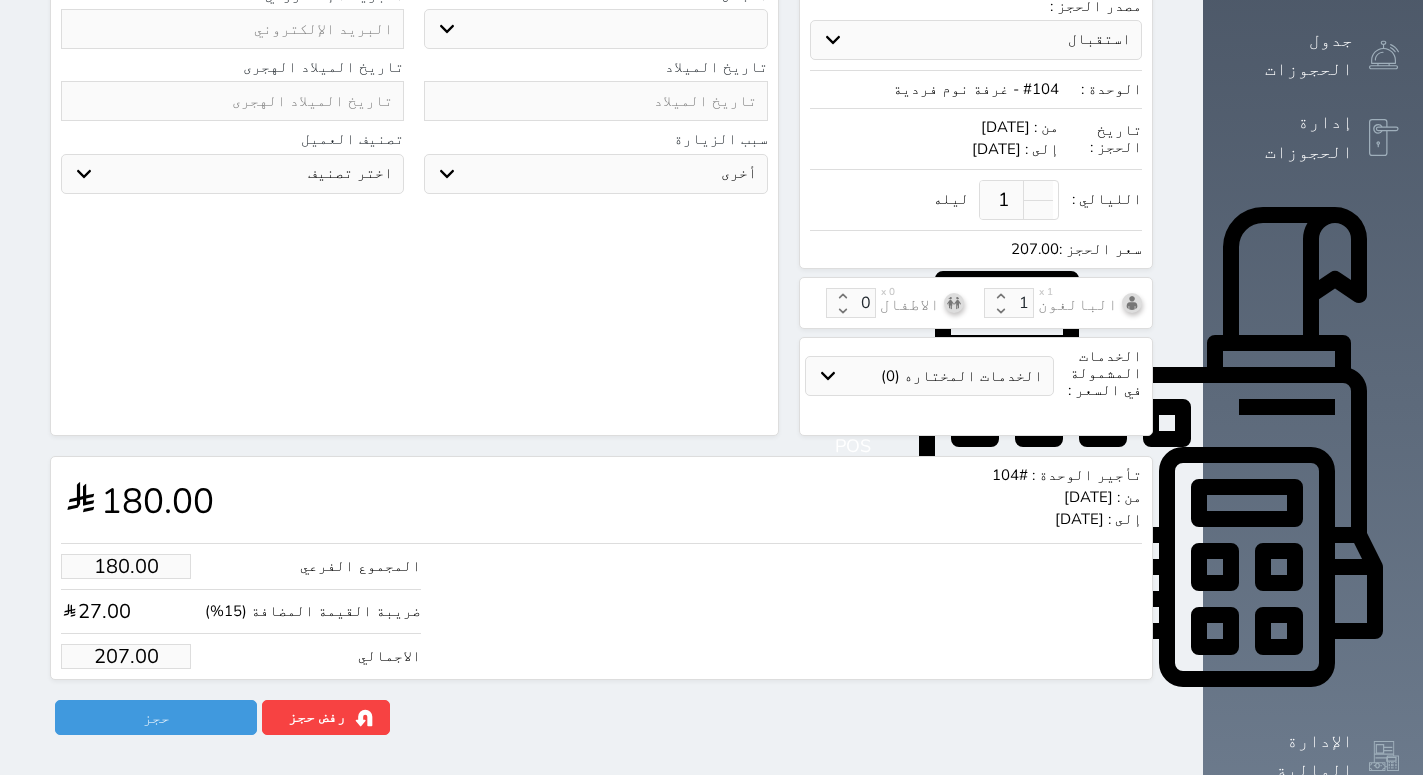 scroll, scrollTop: 510, scrollLeft: 0, axis: vertical 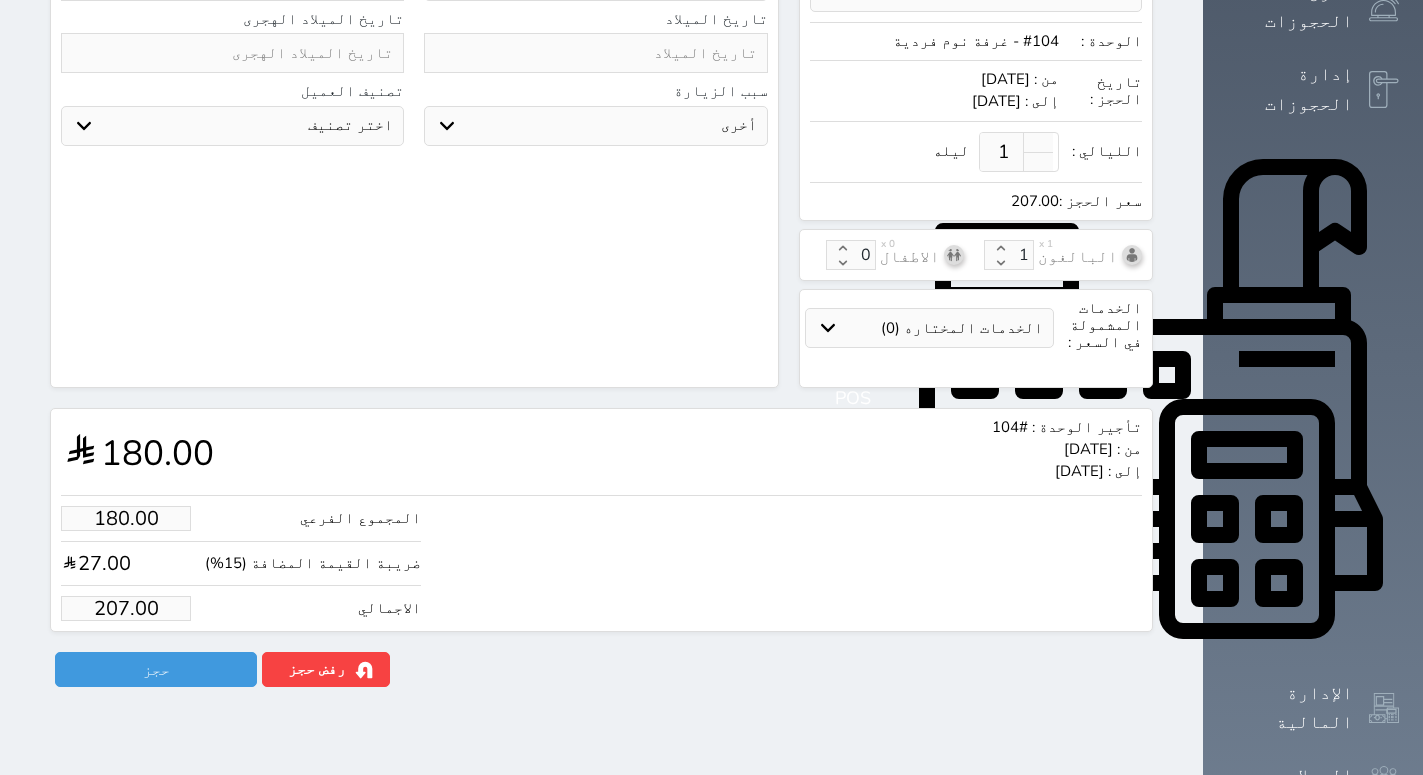 drag, startPoint x: 130, startPoint y: 603, endPoint x: 108, endPoint y: 604, distance: 22.022715 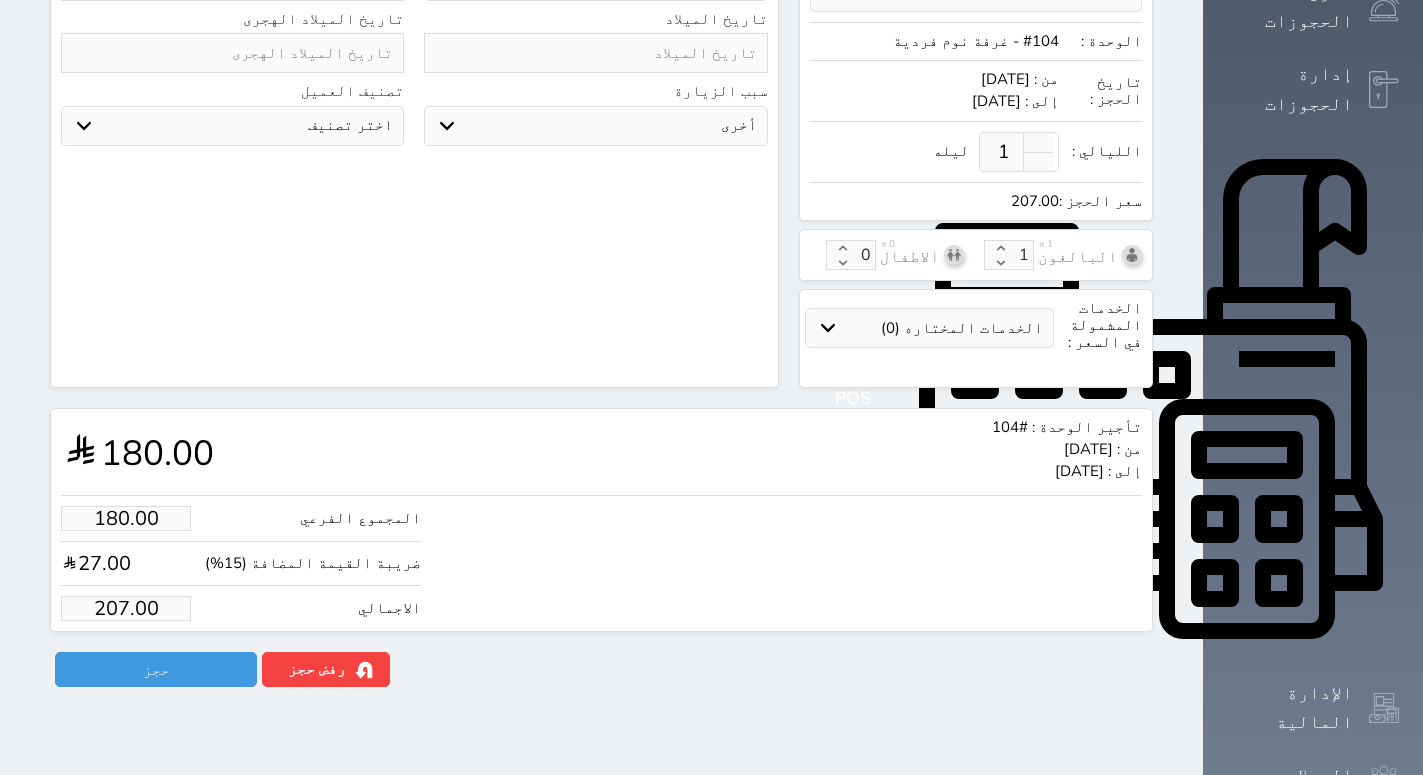 type on "1.00" 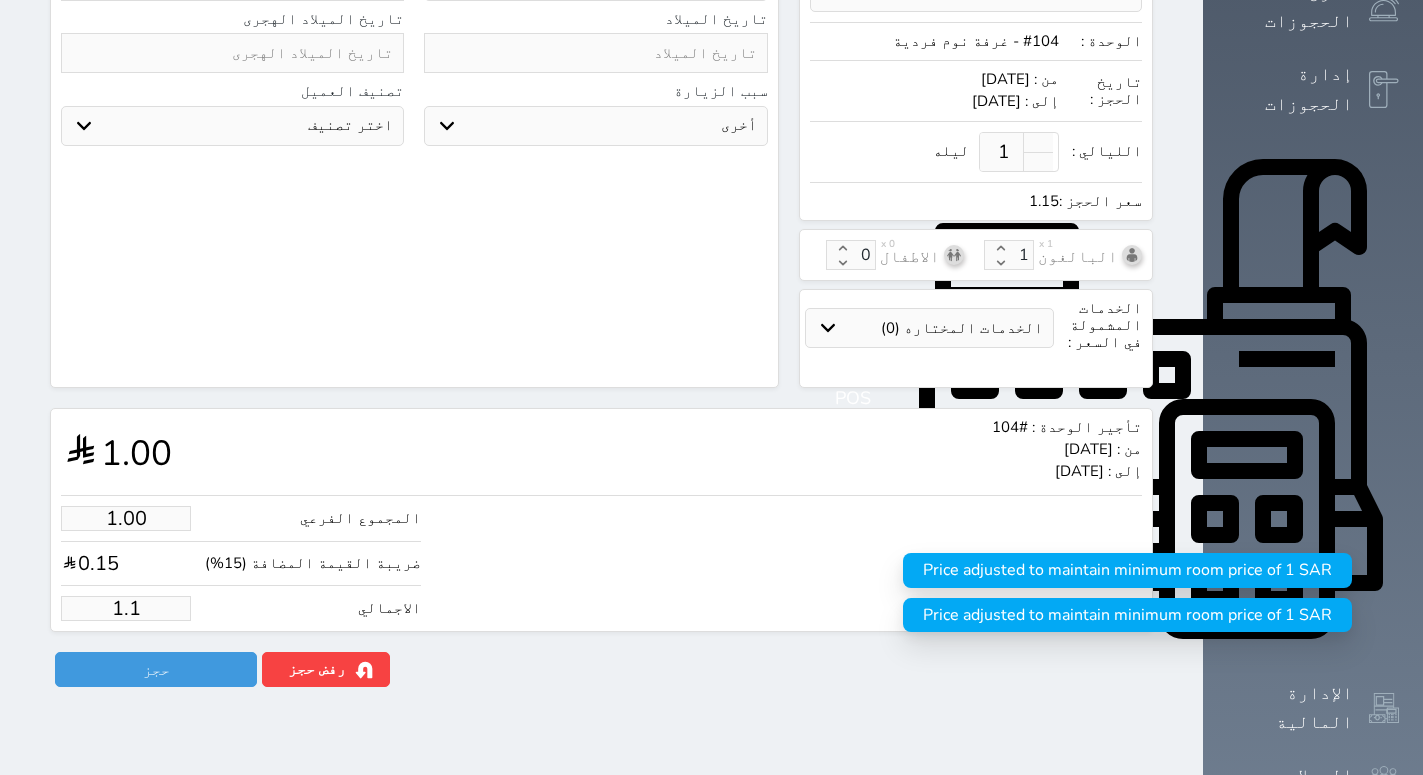 type on "1." 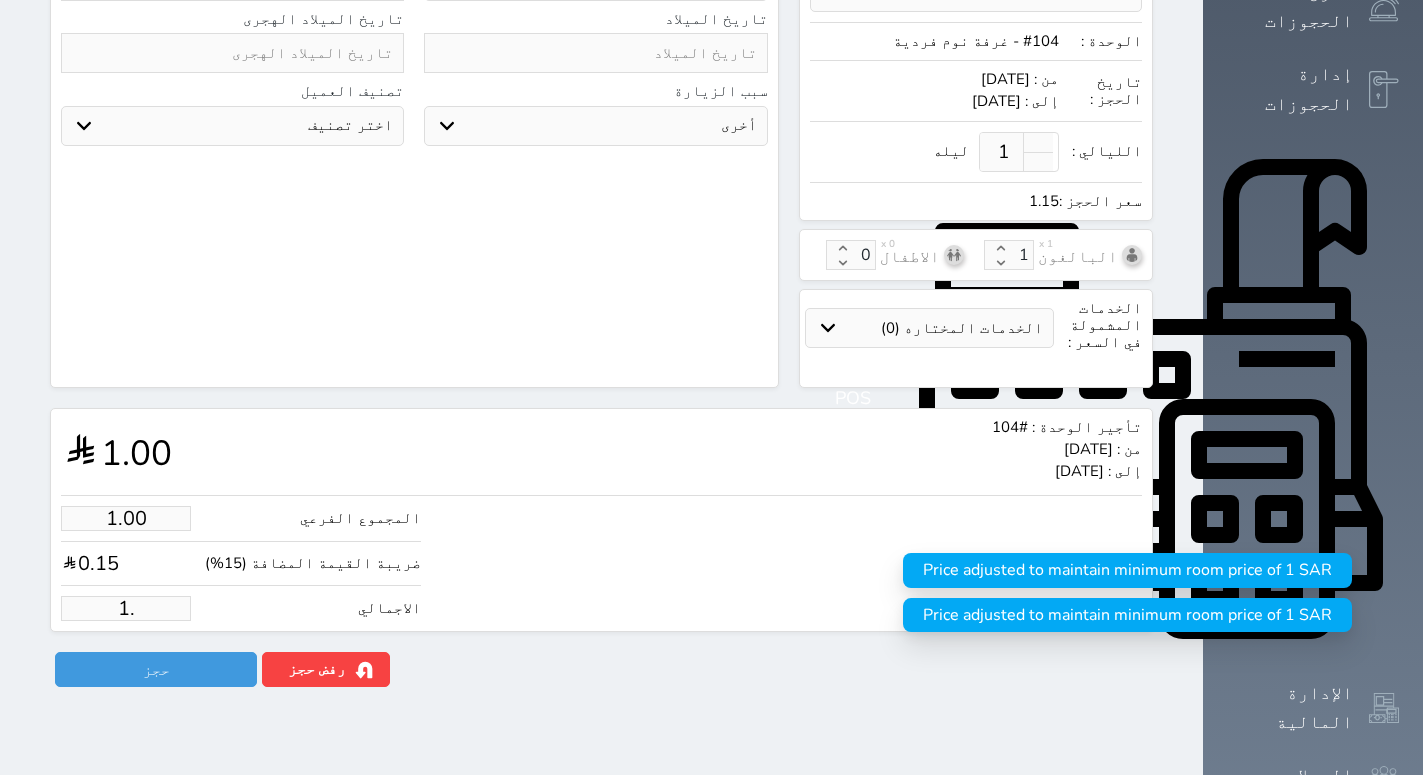 select 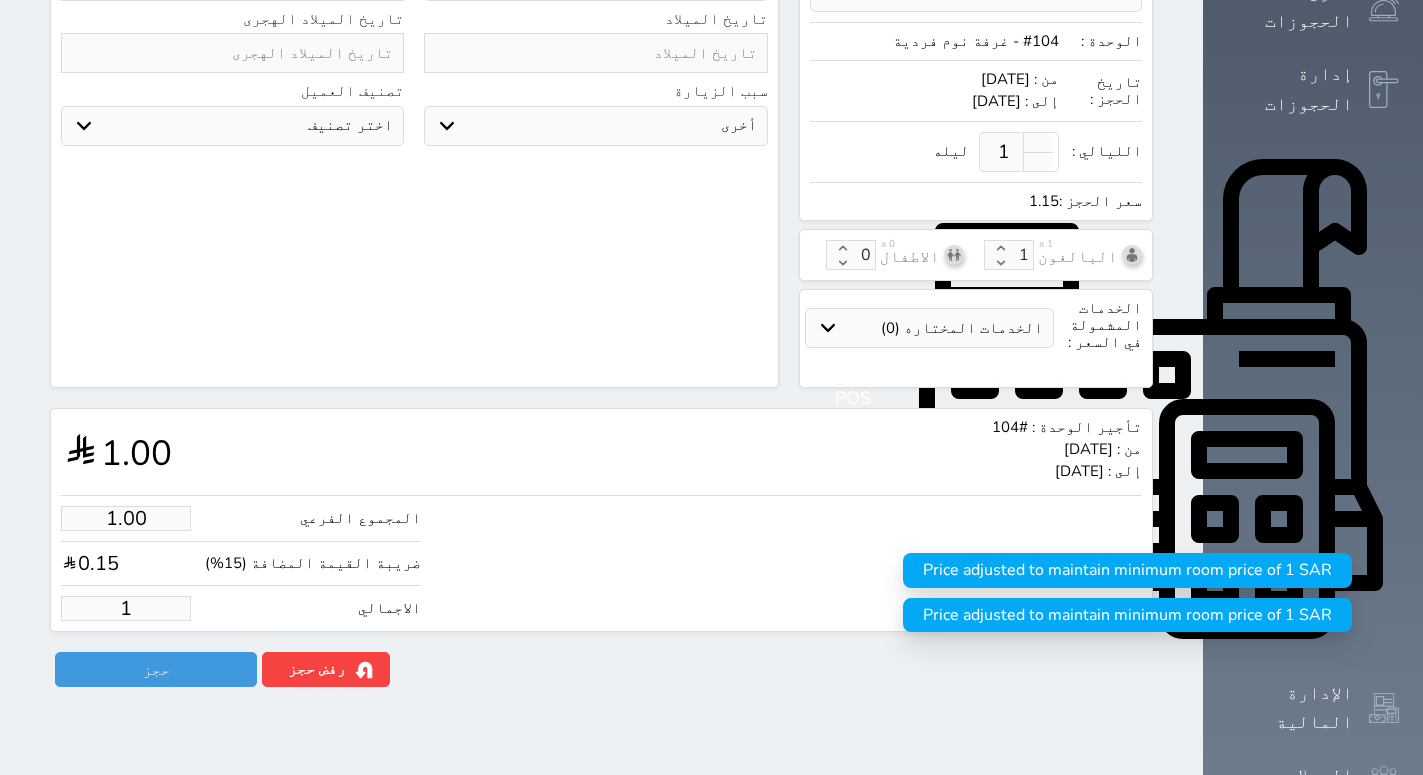 type 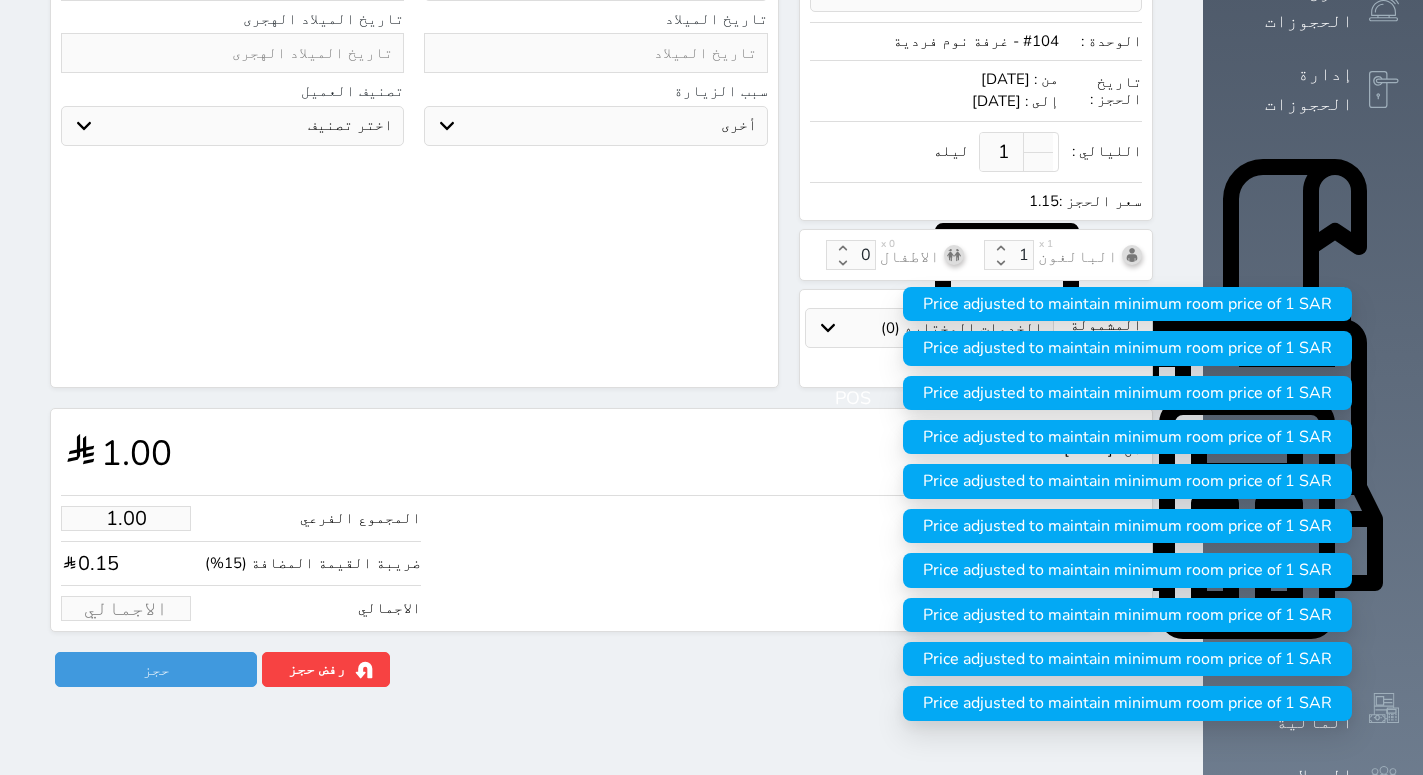 type on "1" 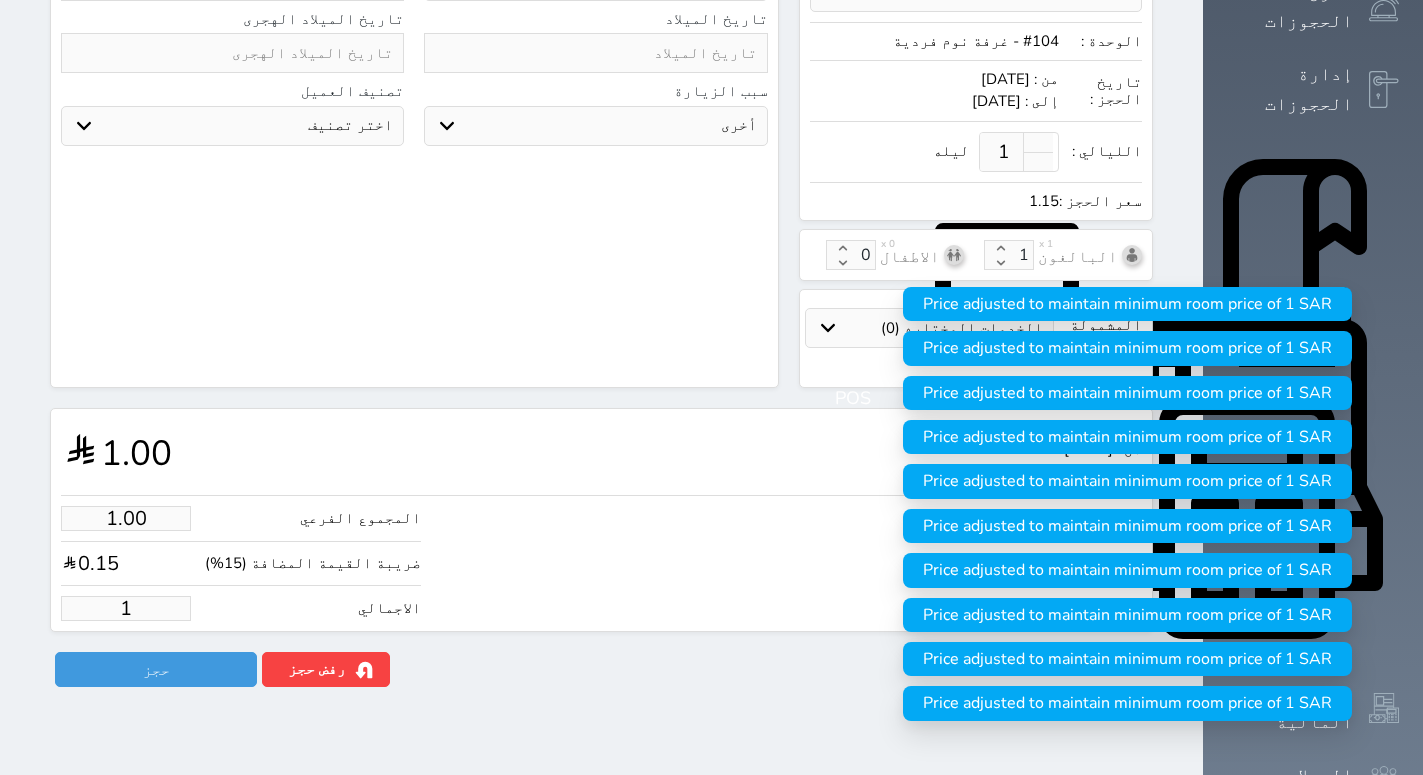 select 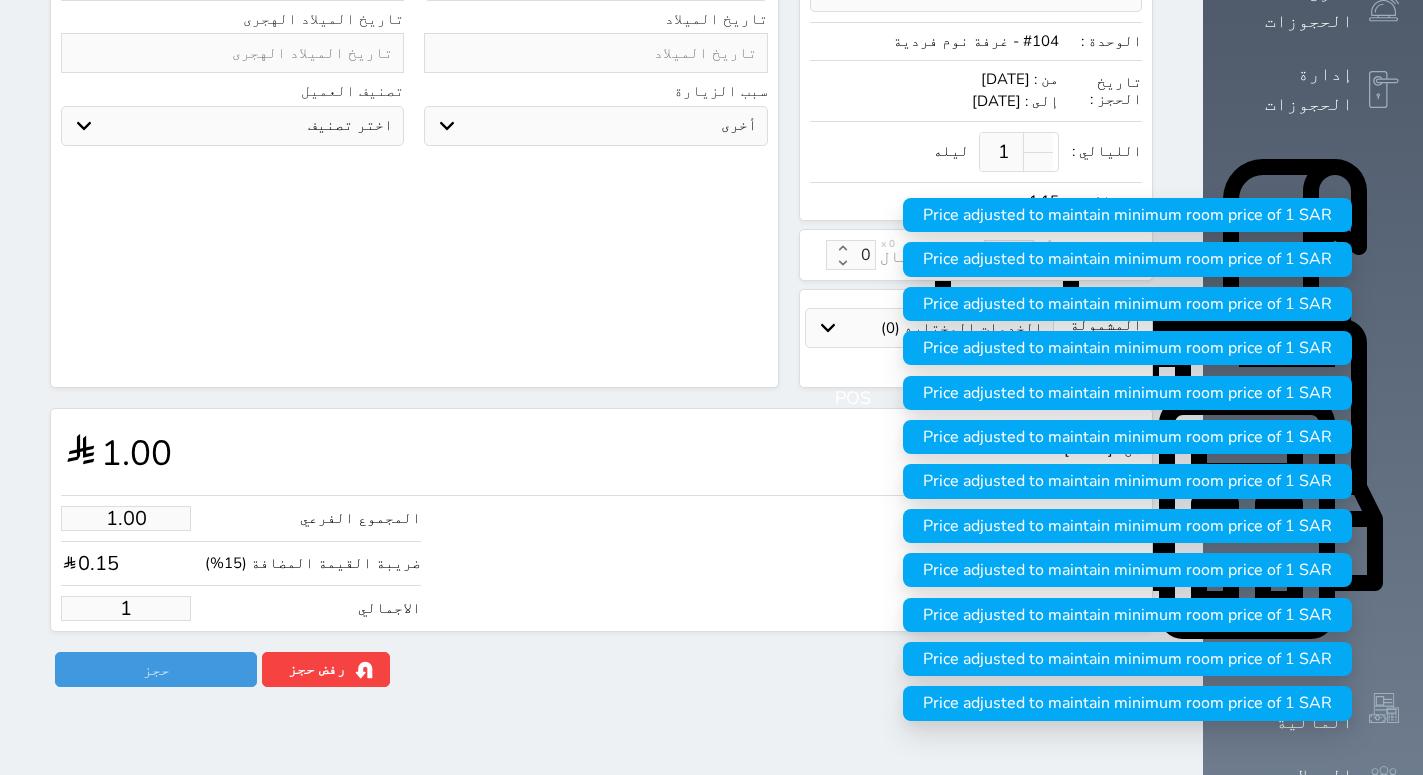 type 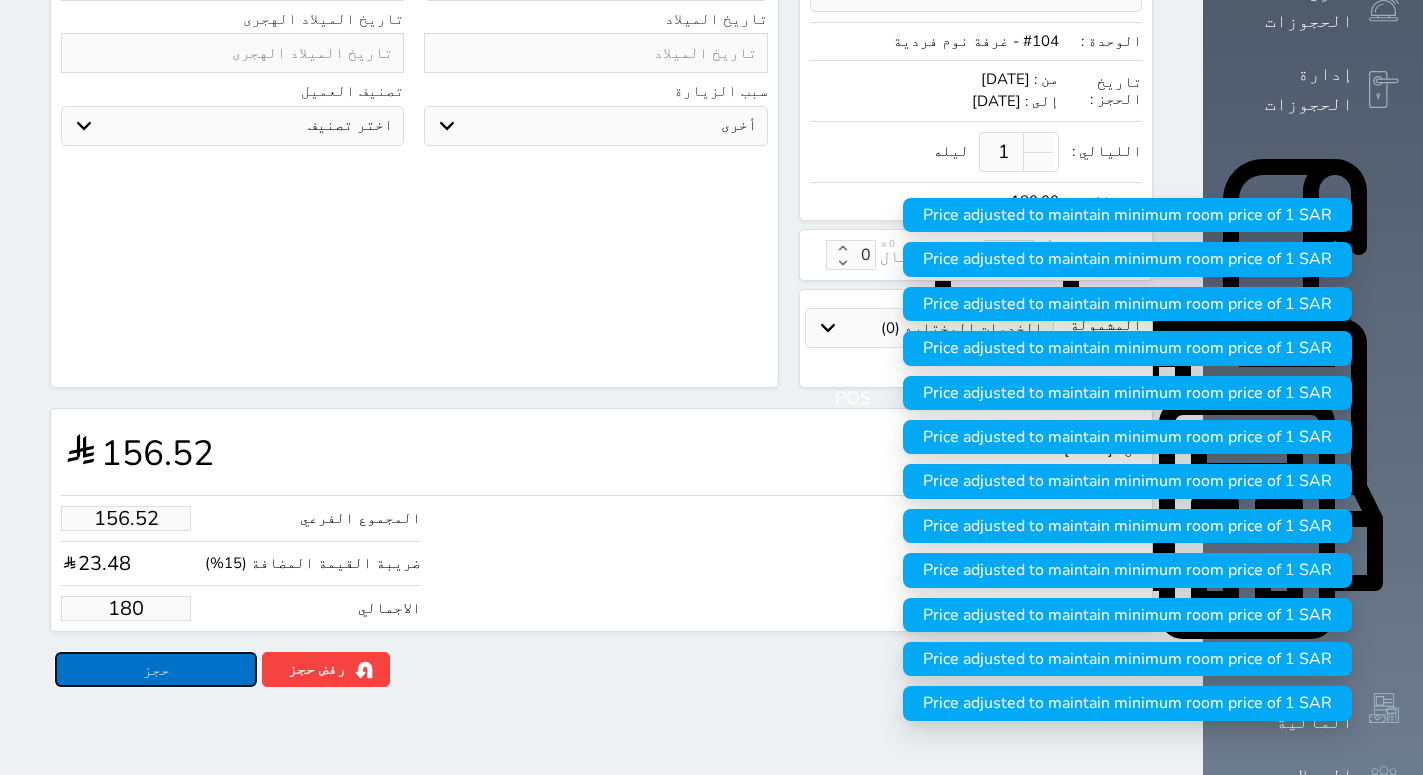 click on "حجز" at bounding box center (156, 669) 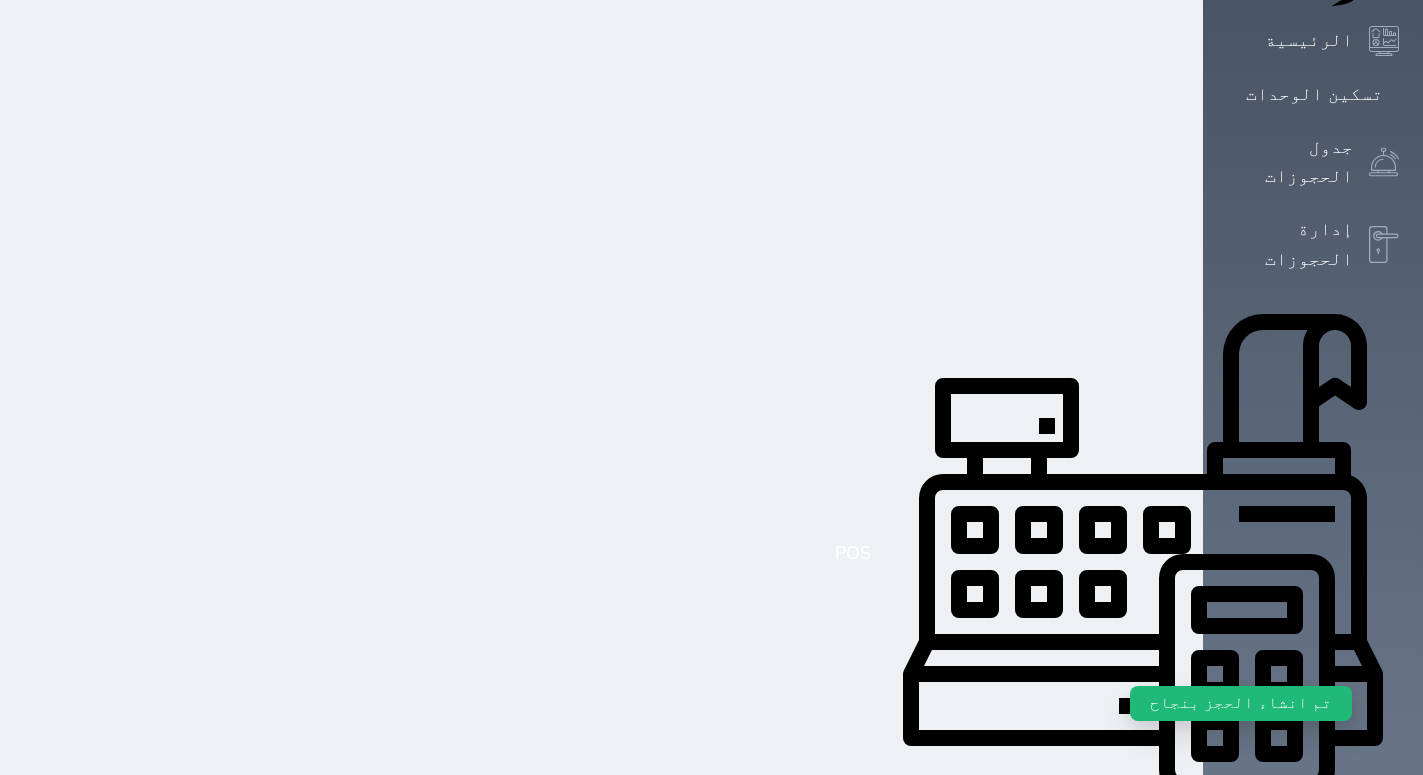 scroll, scrollTop: 0, scrollLeft: 0, axis: both 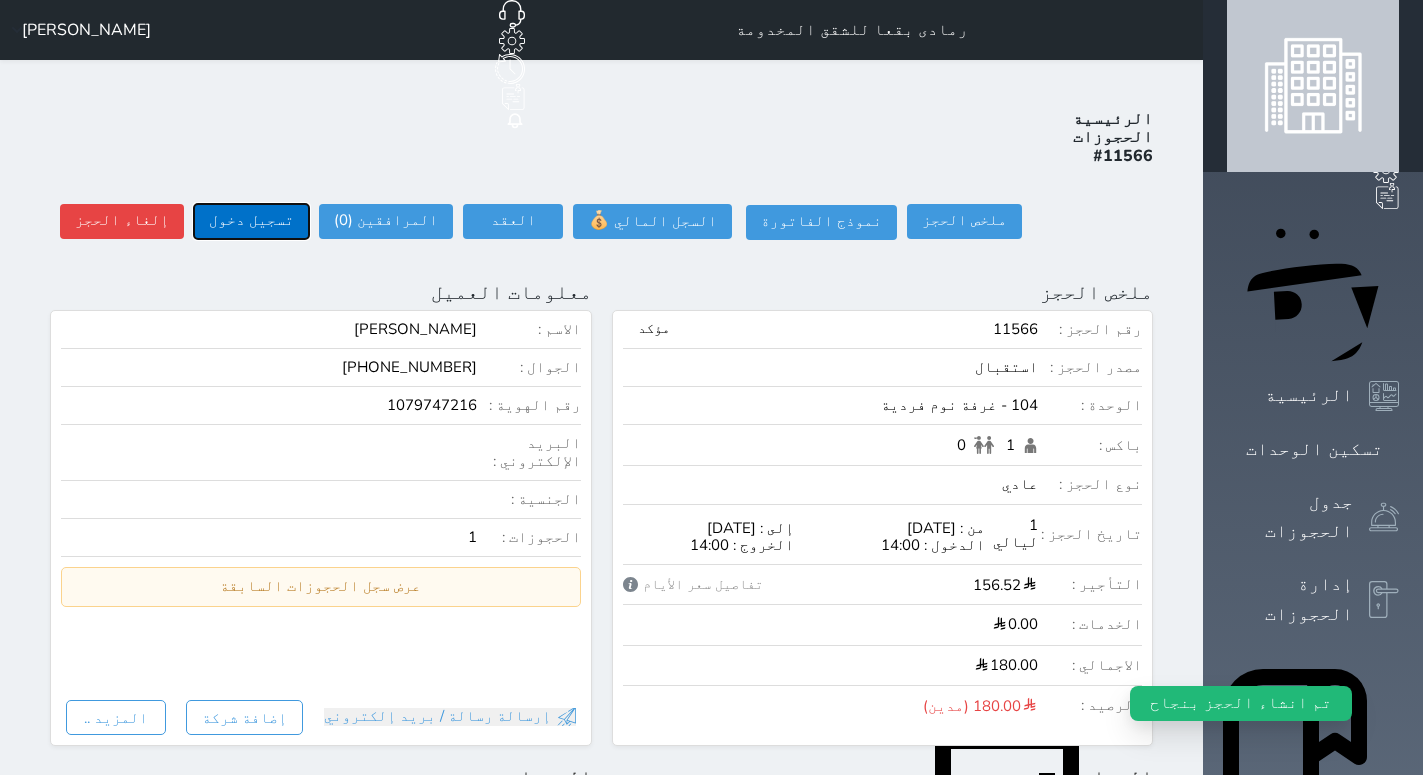 click on "تسجيل دخول" at bounding box center (251, 221) 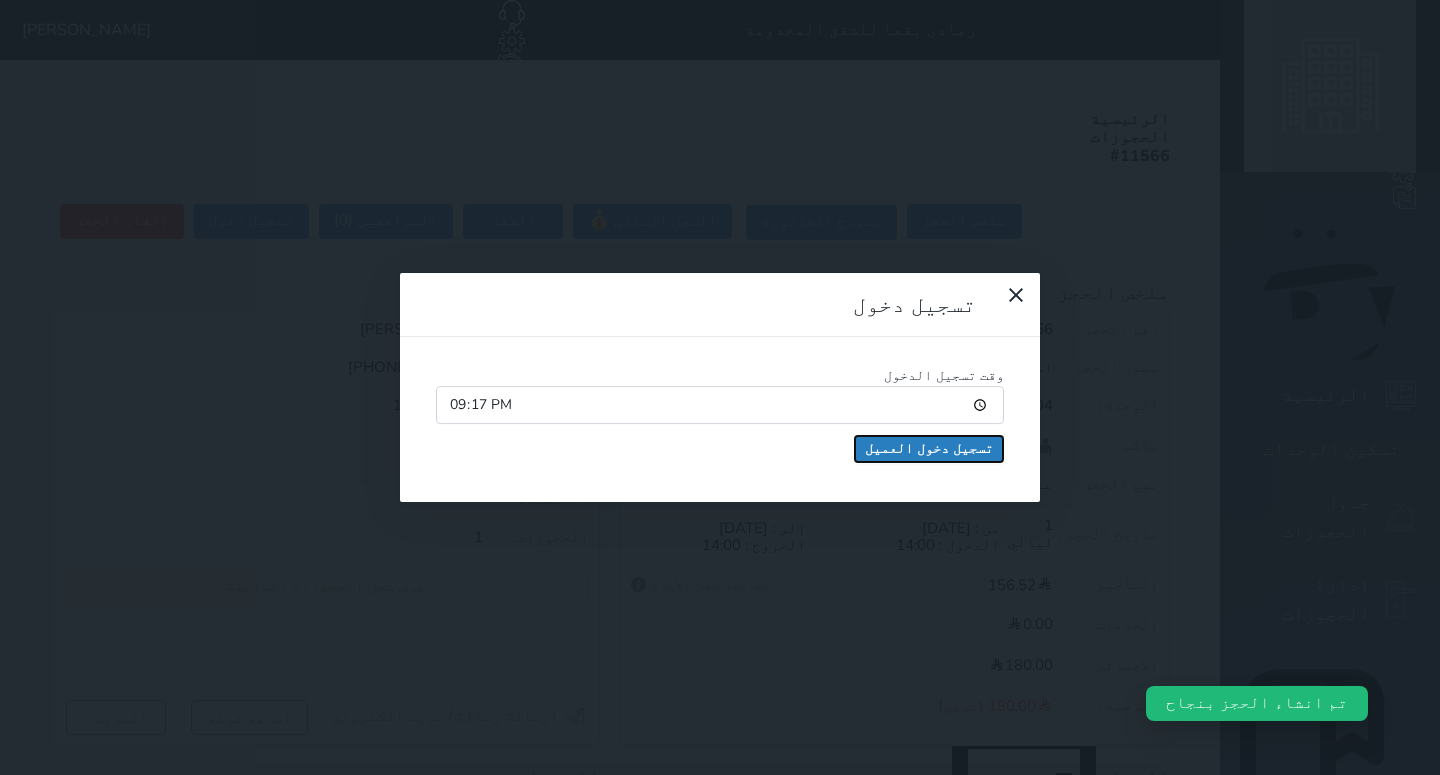 click on "تسجيل دخول العميل" at bounding box center (929, 449) 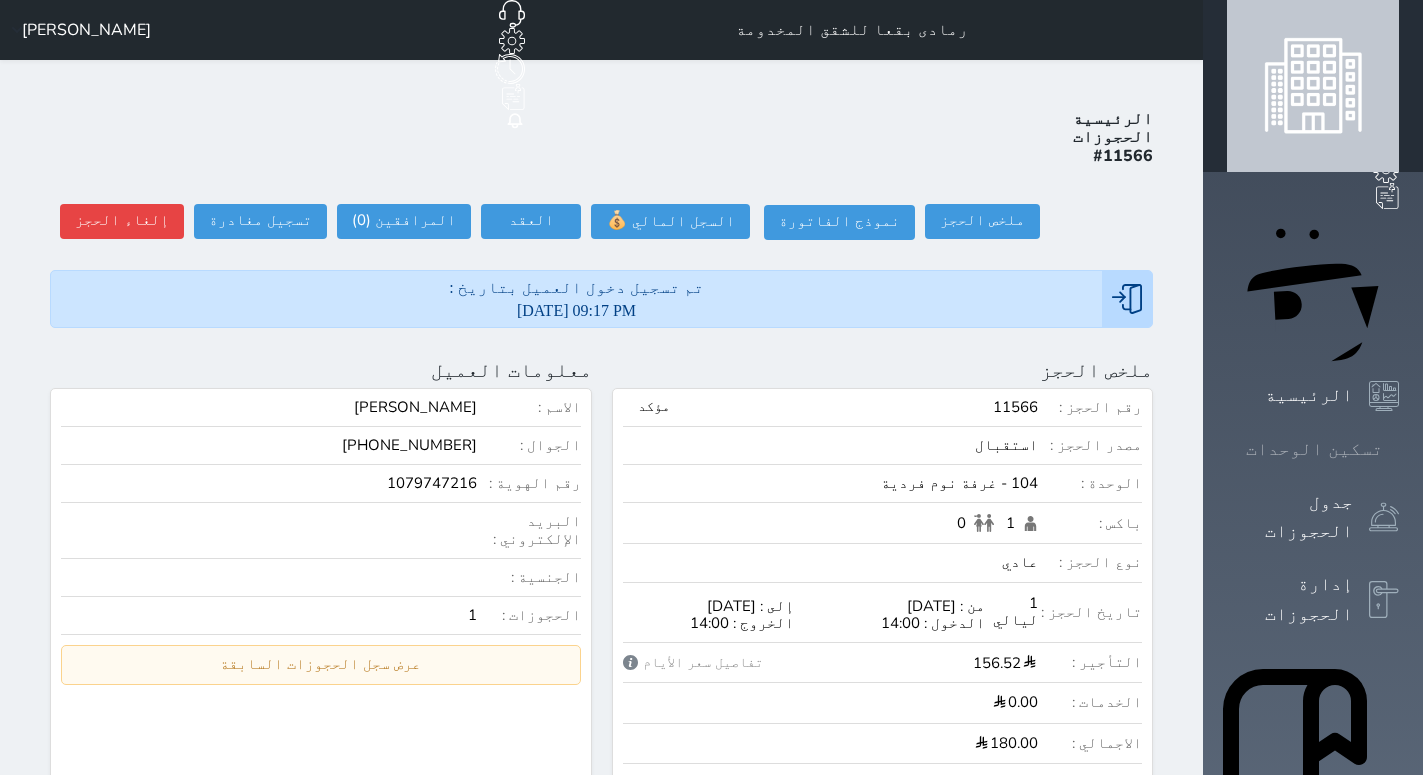click on "تسكين الوحدات" at bounding box center (1314, 449) 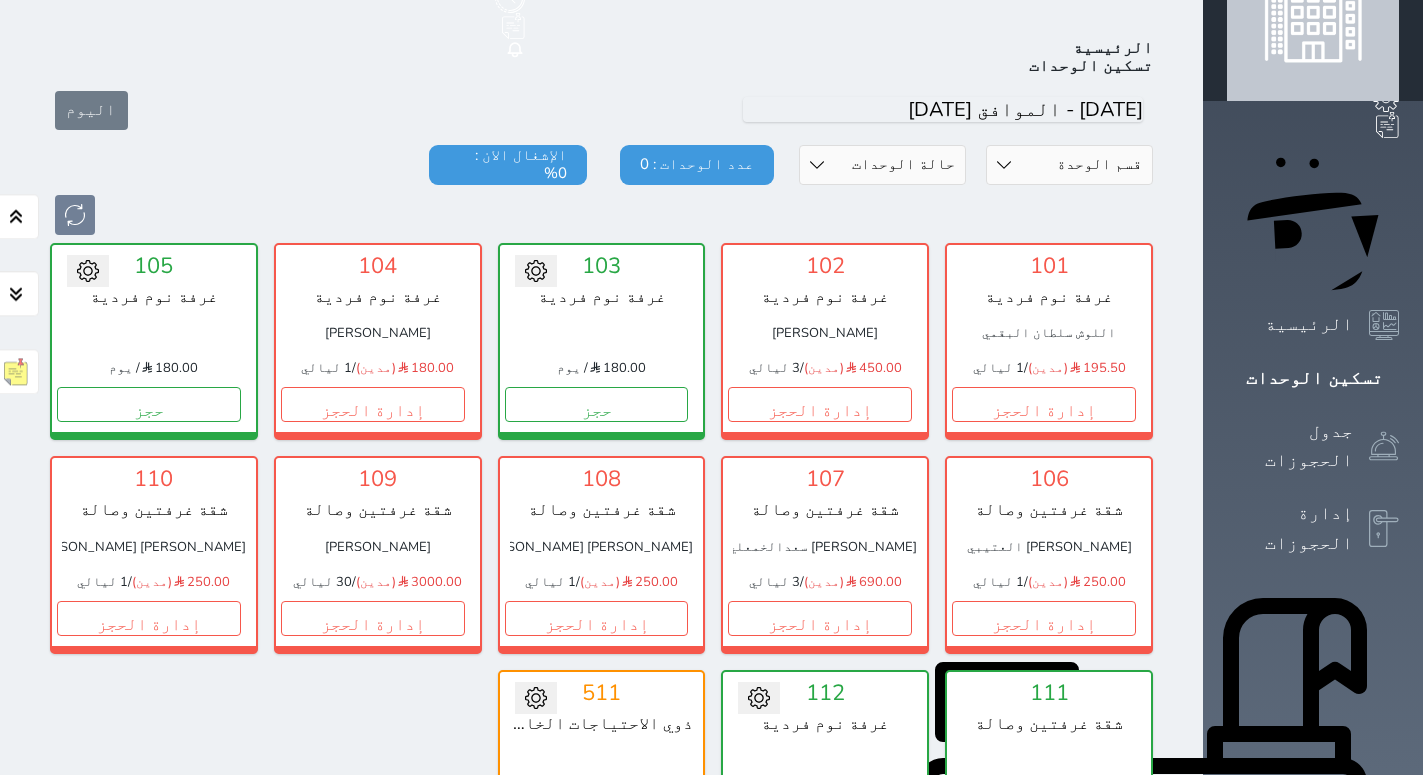 scroll, scrollTop: 78, scrollLeft: 0, axis: vertical 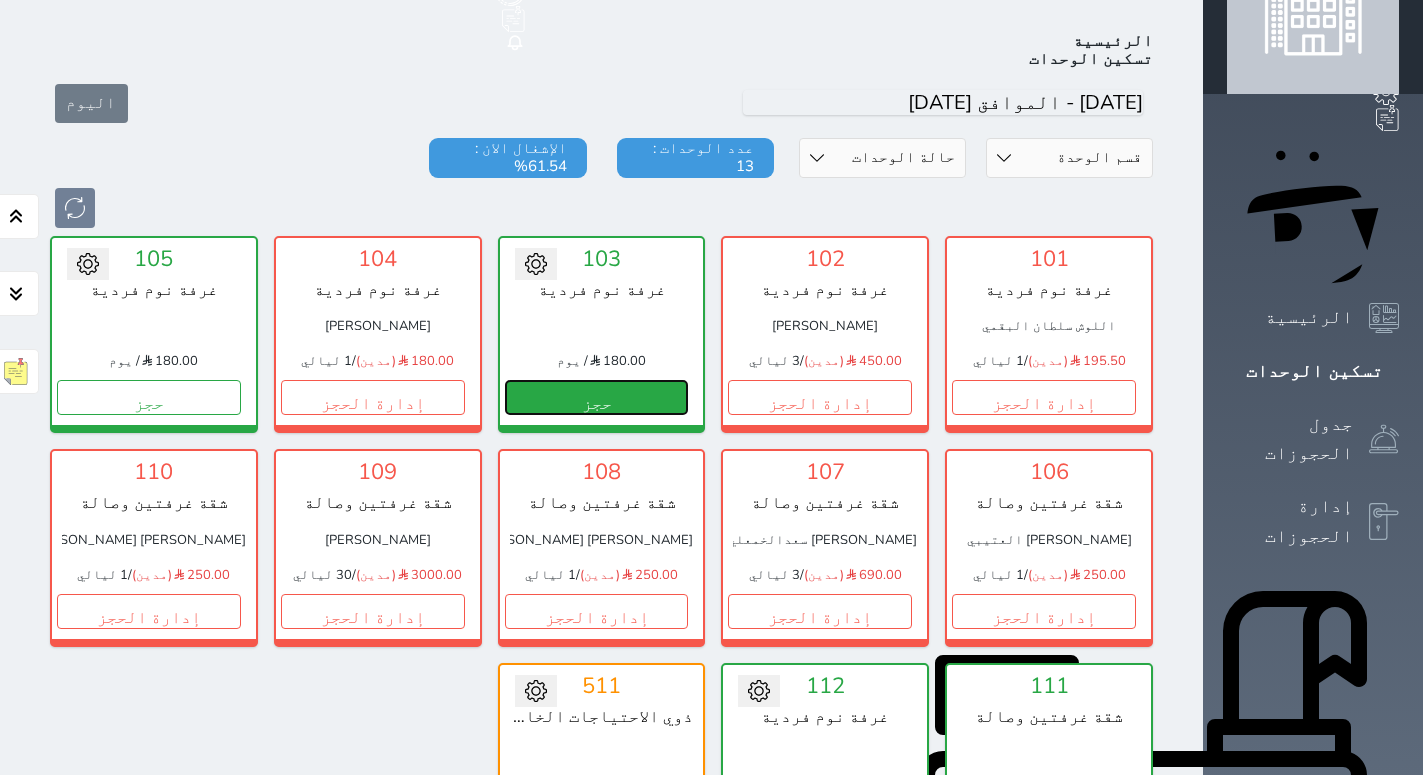 click on "حجز" at bounding box center [597, 397] 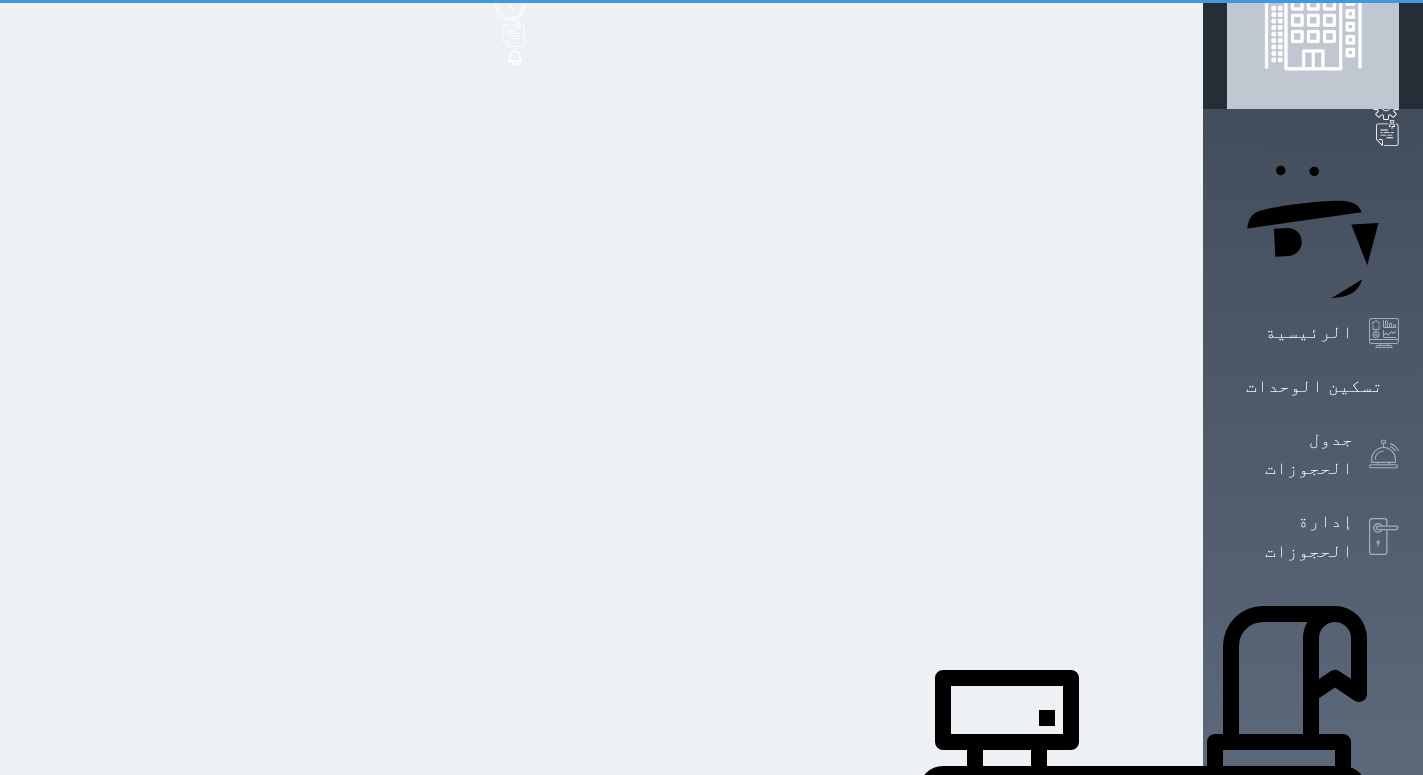 scroll, scrollTop: 0, scrollLeft: 0, axis: both 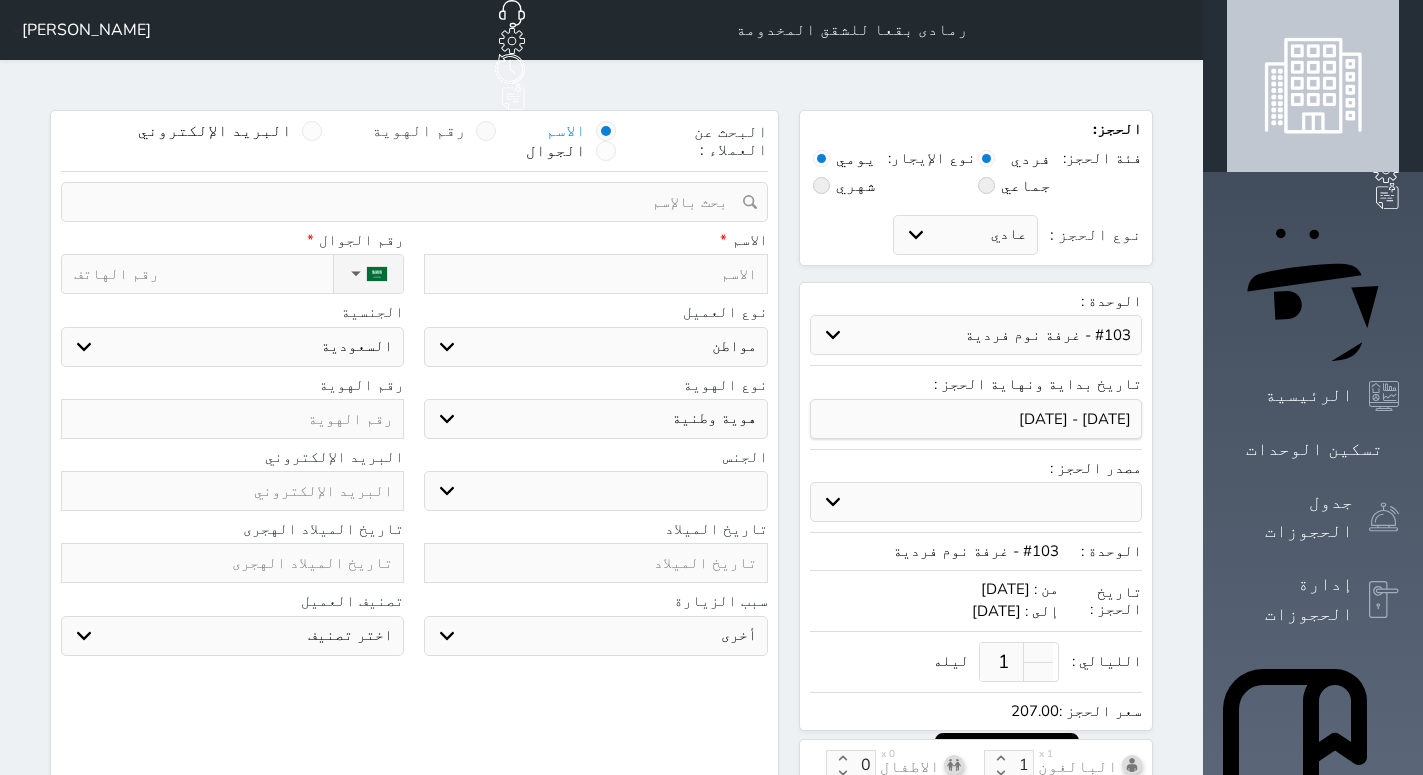 click on "رقم الهوية" at bounding box center (419, 131) 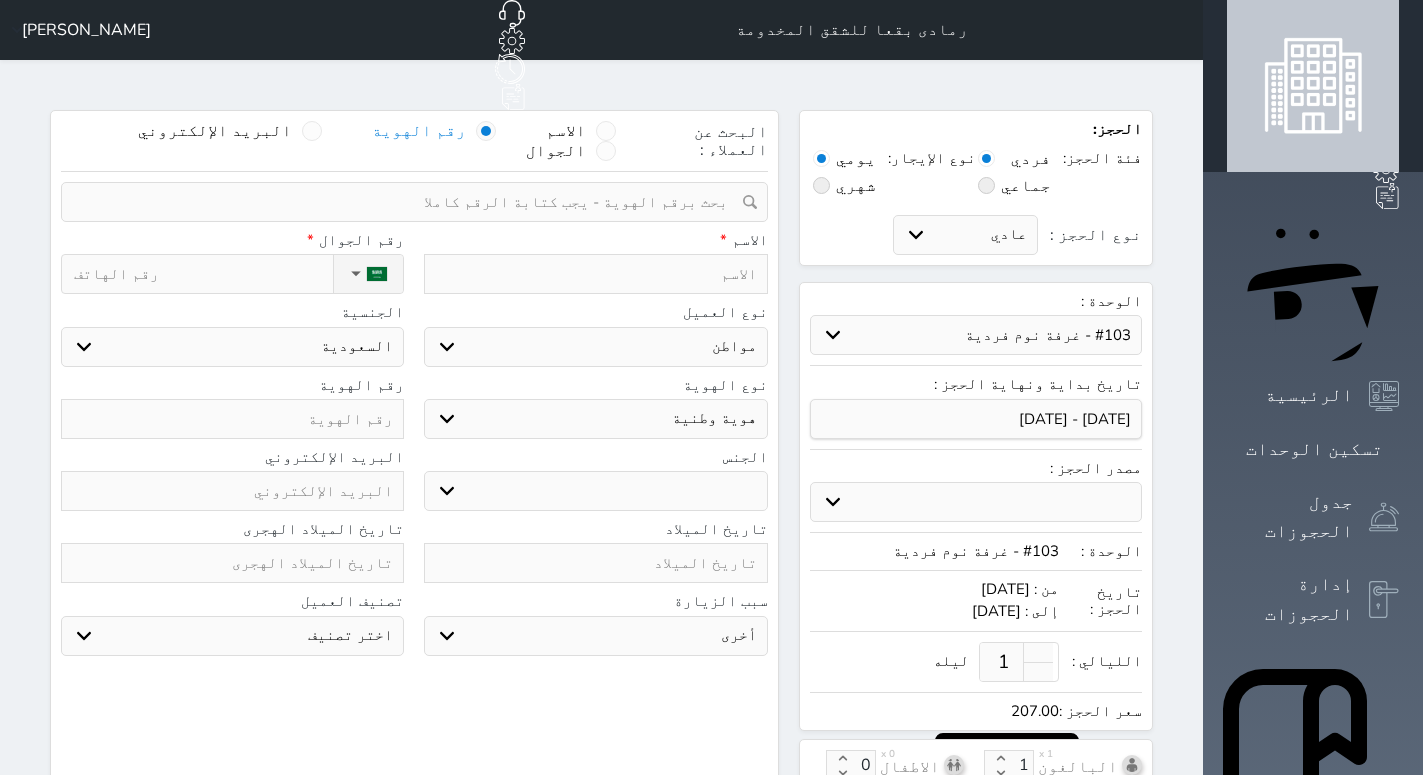 click at bounding box center [407, 202] 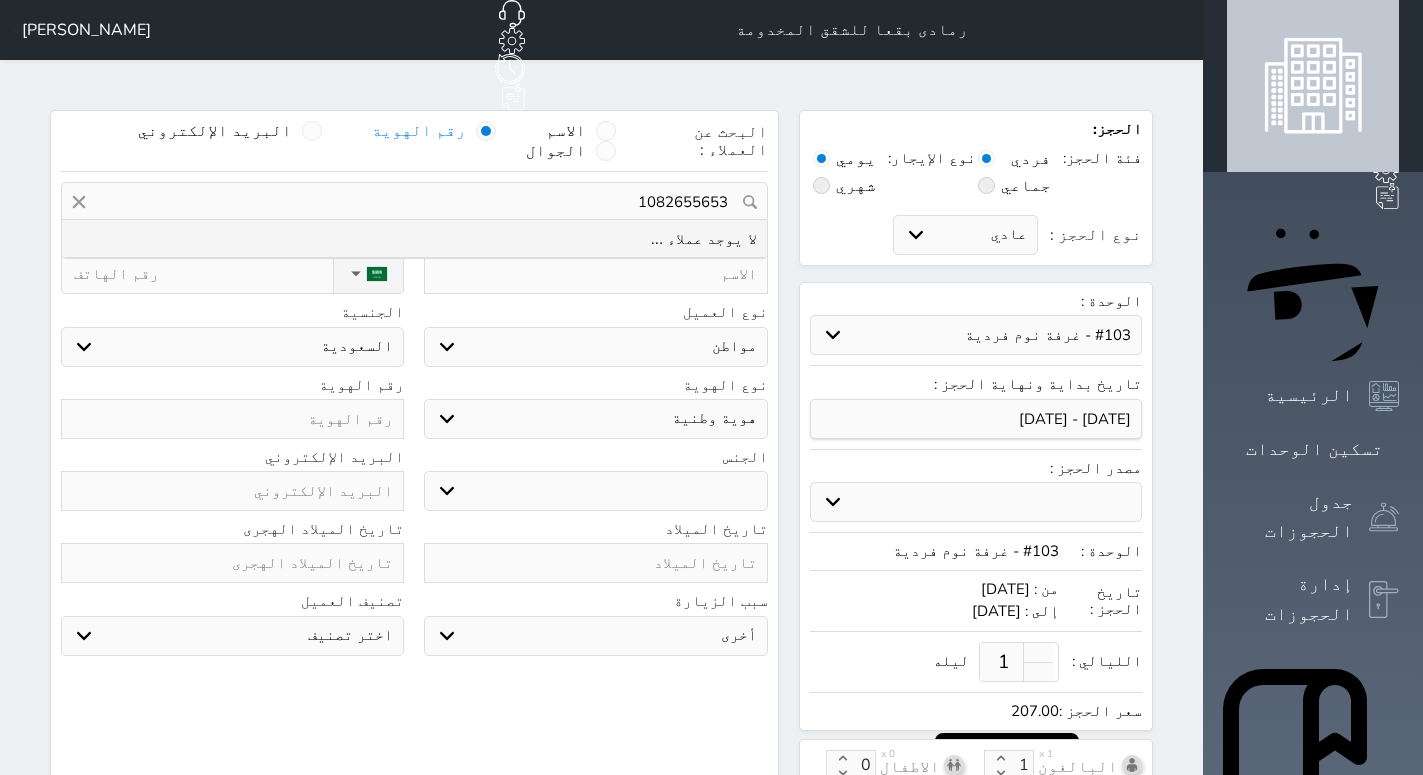 click at bounding box center [232, 419] 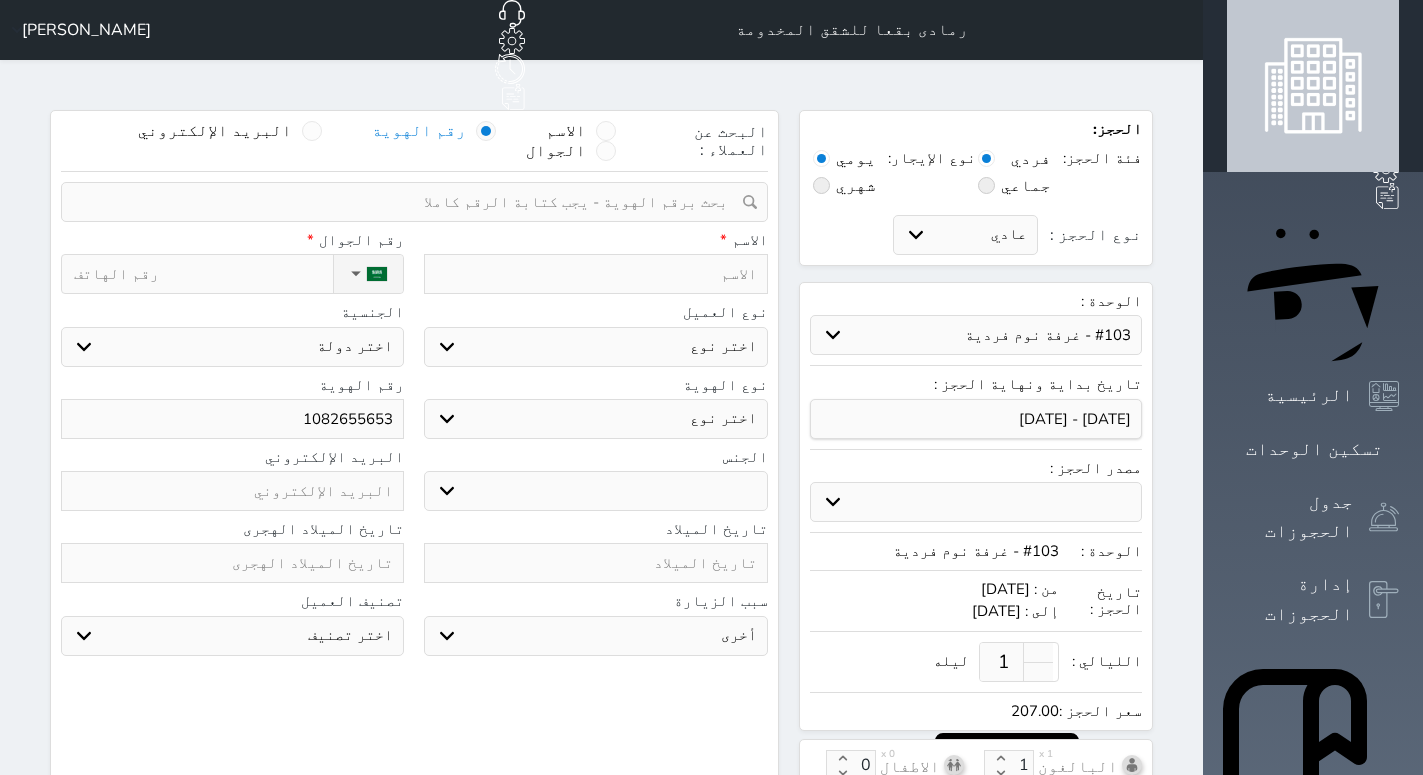 click on "نوع الحجز :" at bounding box center (203, 274) 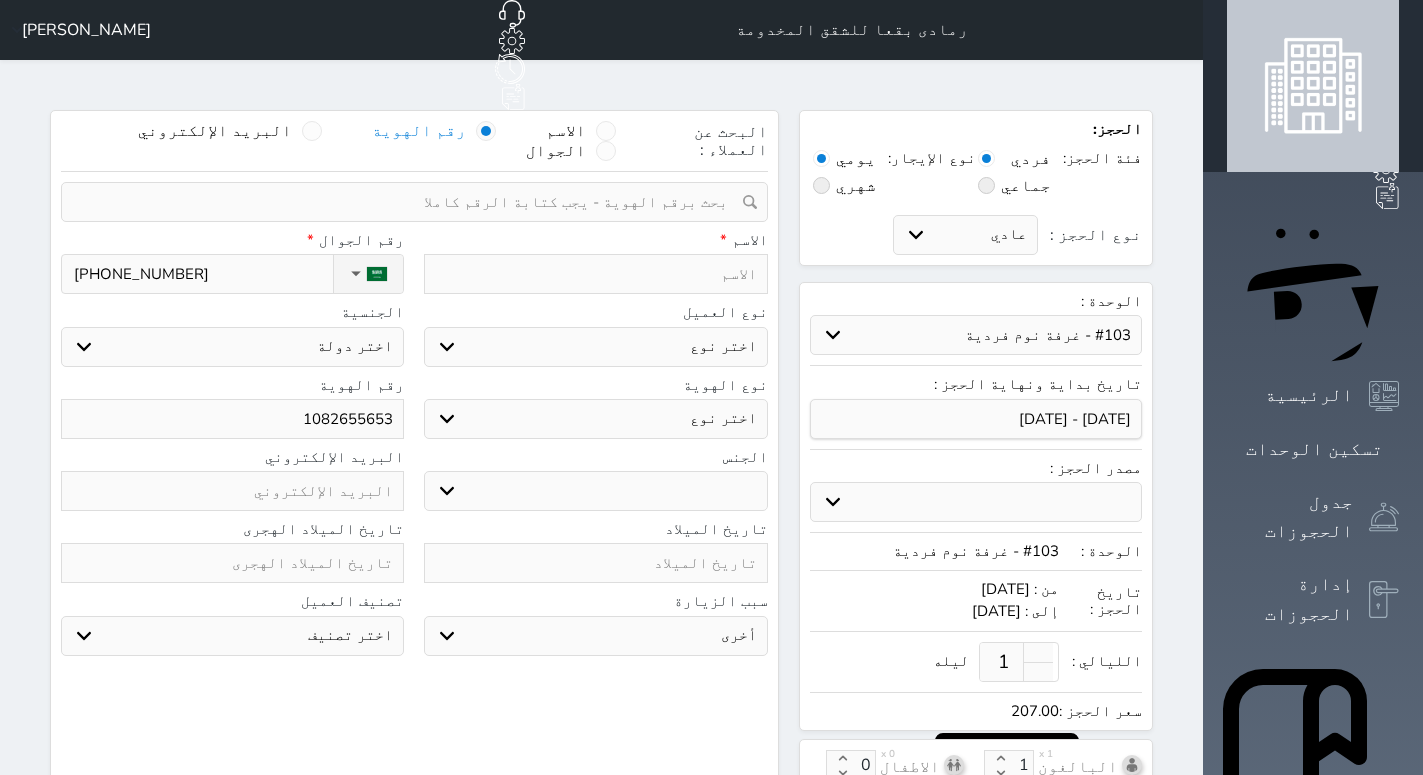 click at bounding box center [595, 274] 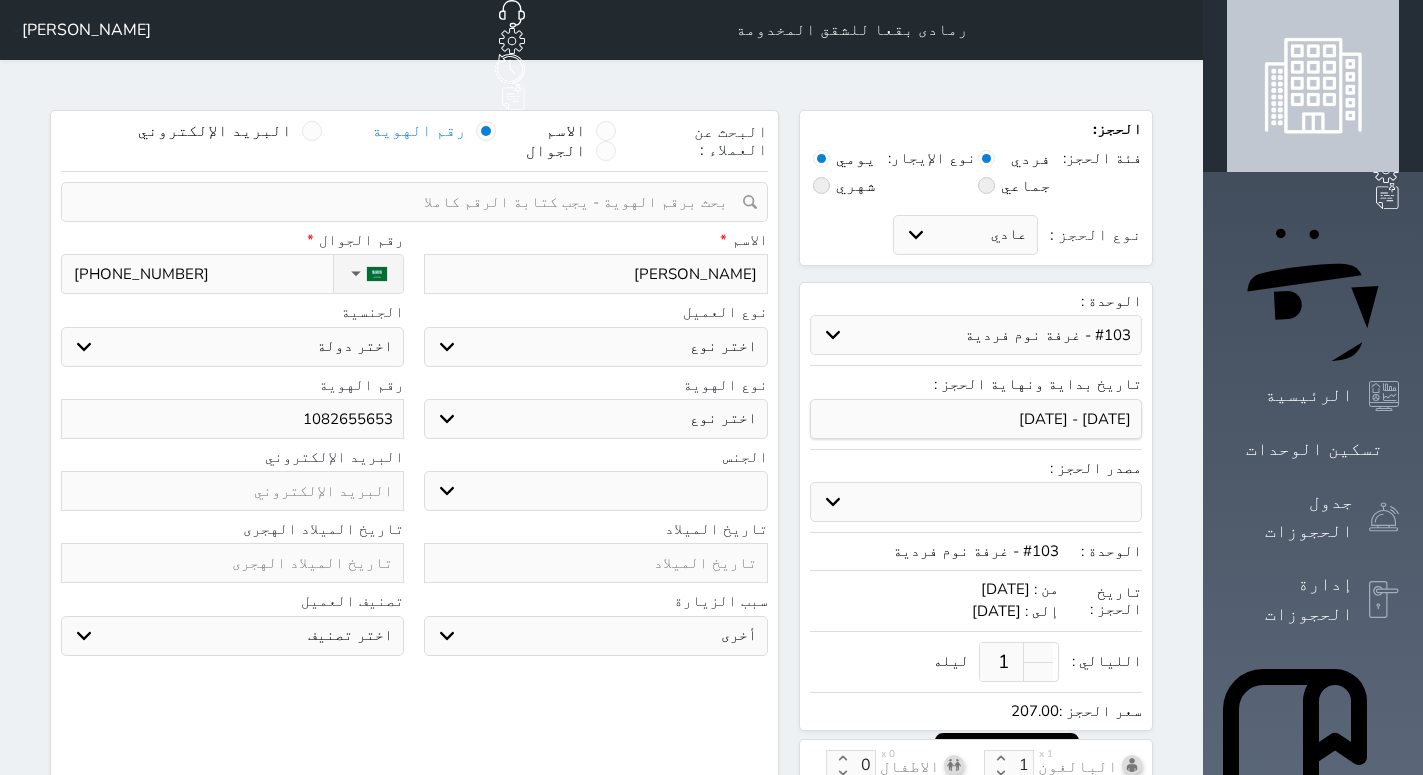 click on "ذكر" at bounding box center (0, 0) 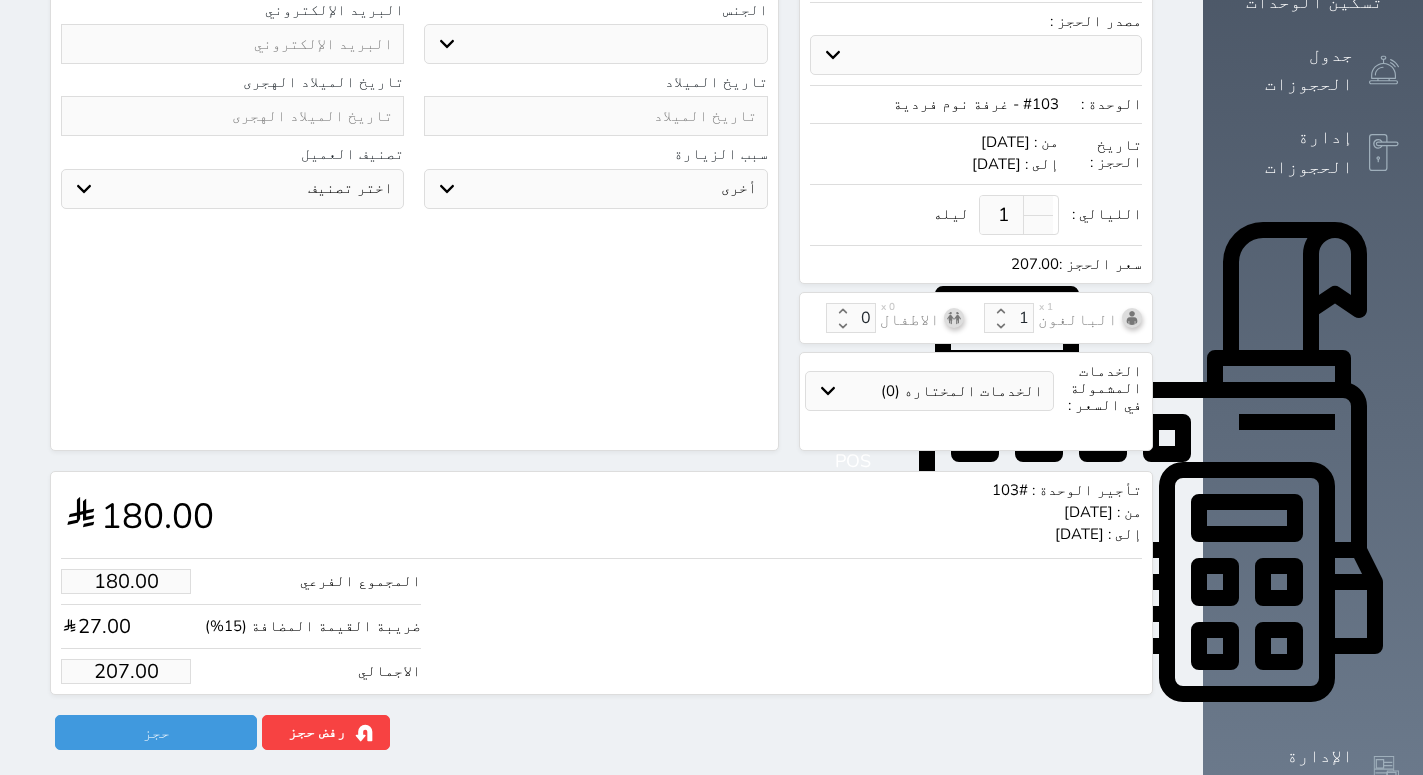 scroll, scrollTop: 510, scrollLeft: 0, axis: vertical 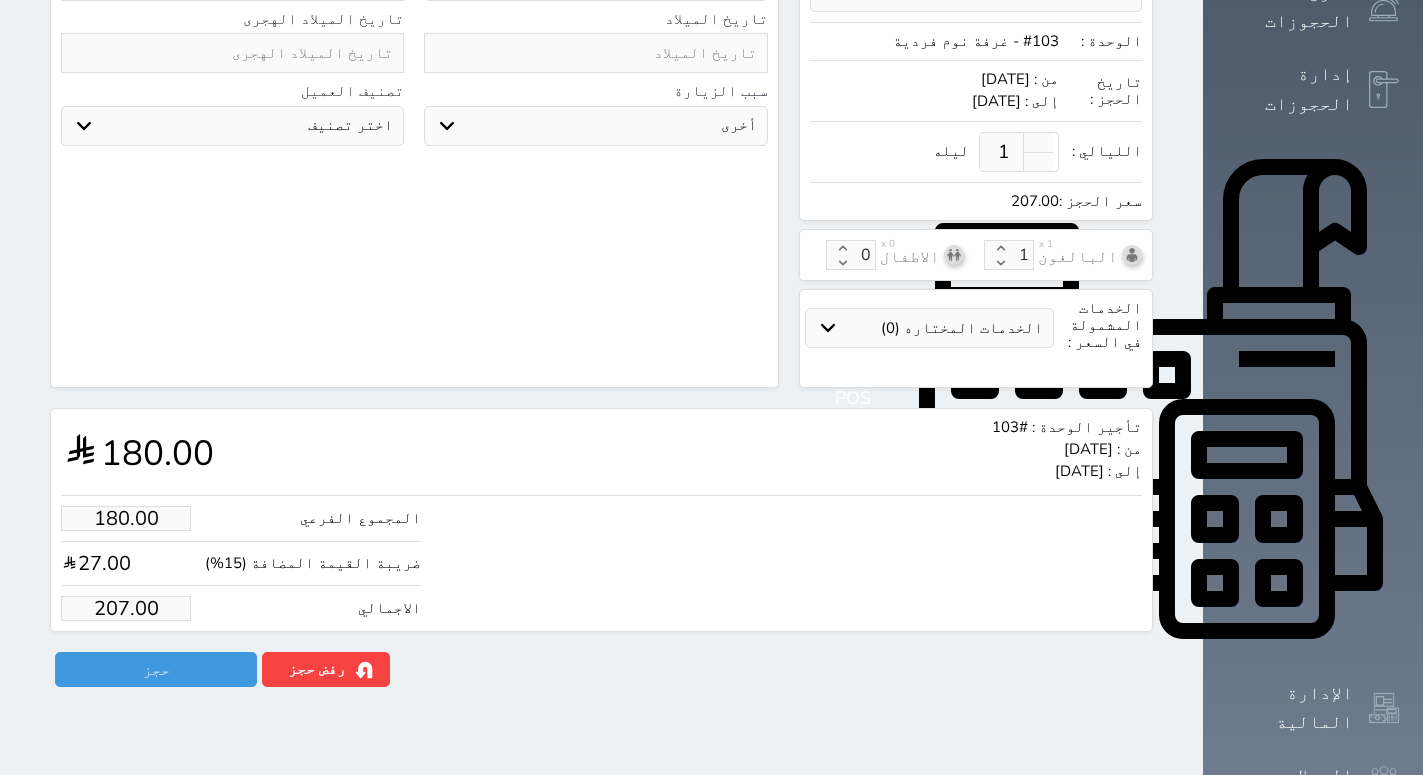 drag, startPoint x: 139, startPoint y: 597, endPoint x: 35, endPoint y: 595, distance: 104.019226 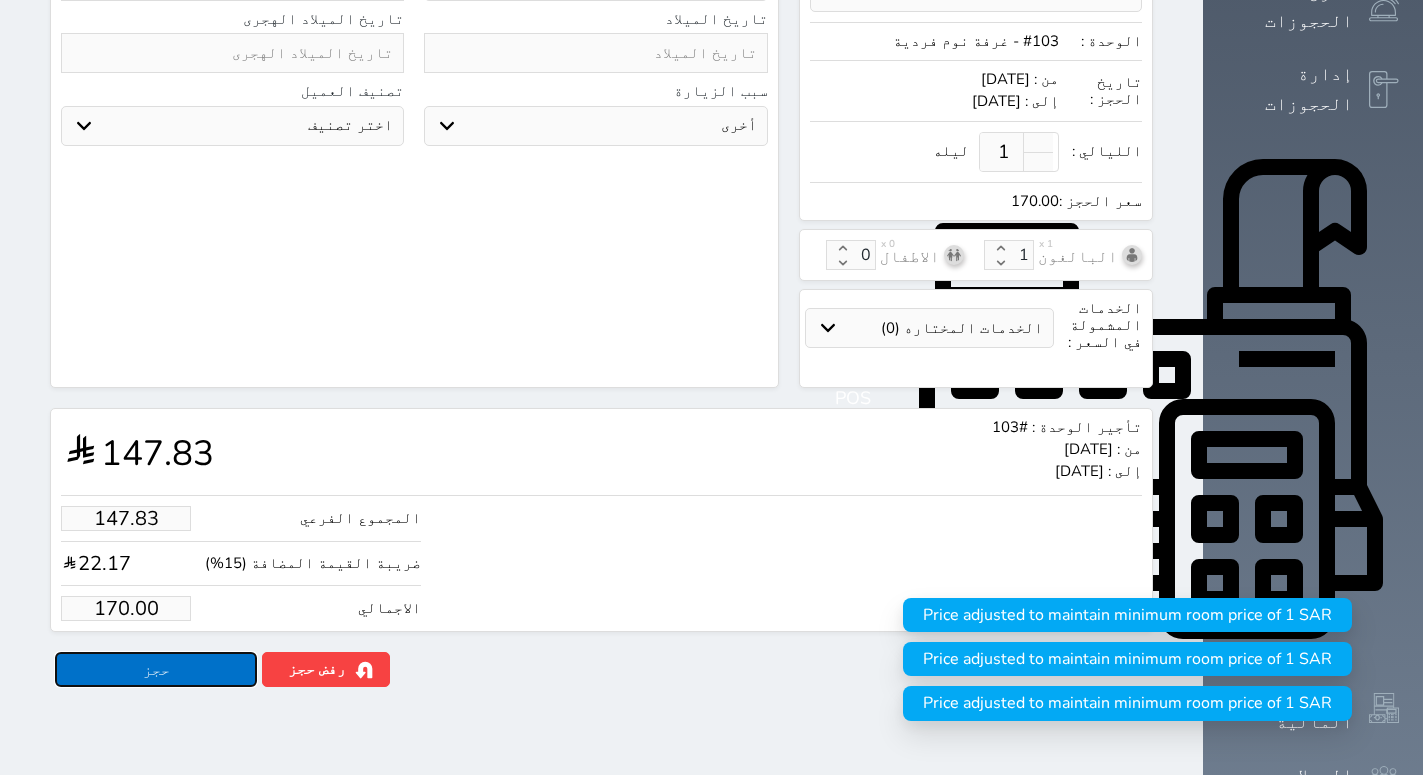 click on "حجز" at bounding box center (156, 669) 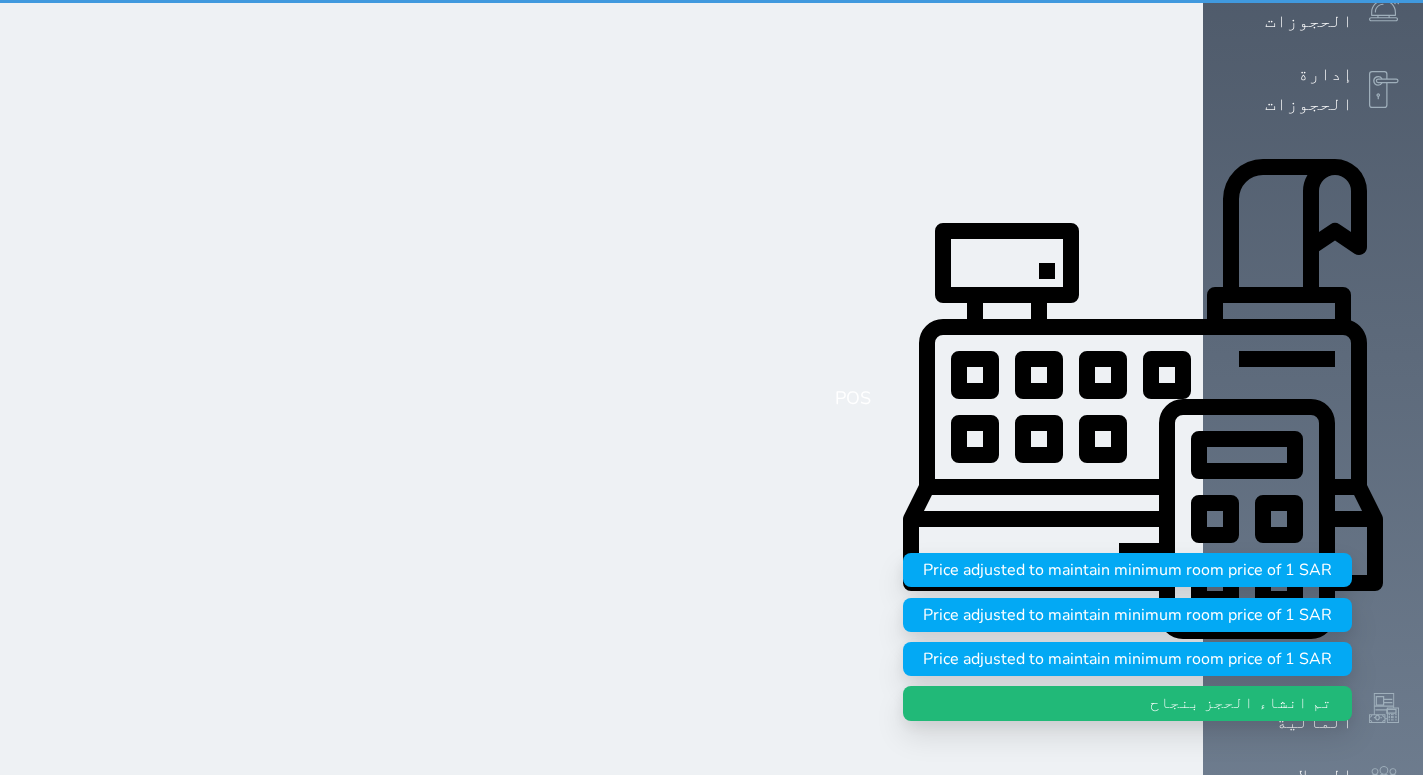 scroll, scrollTop: 0, scrollLeft: 0, axis: both 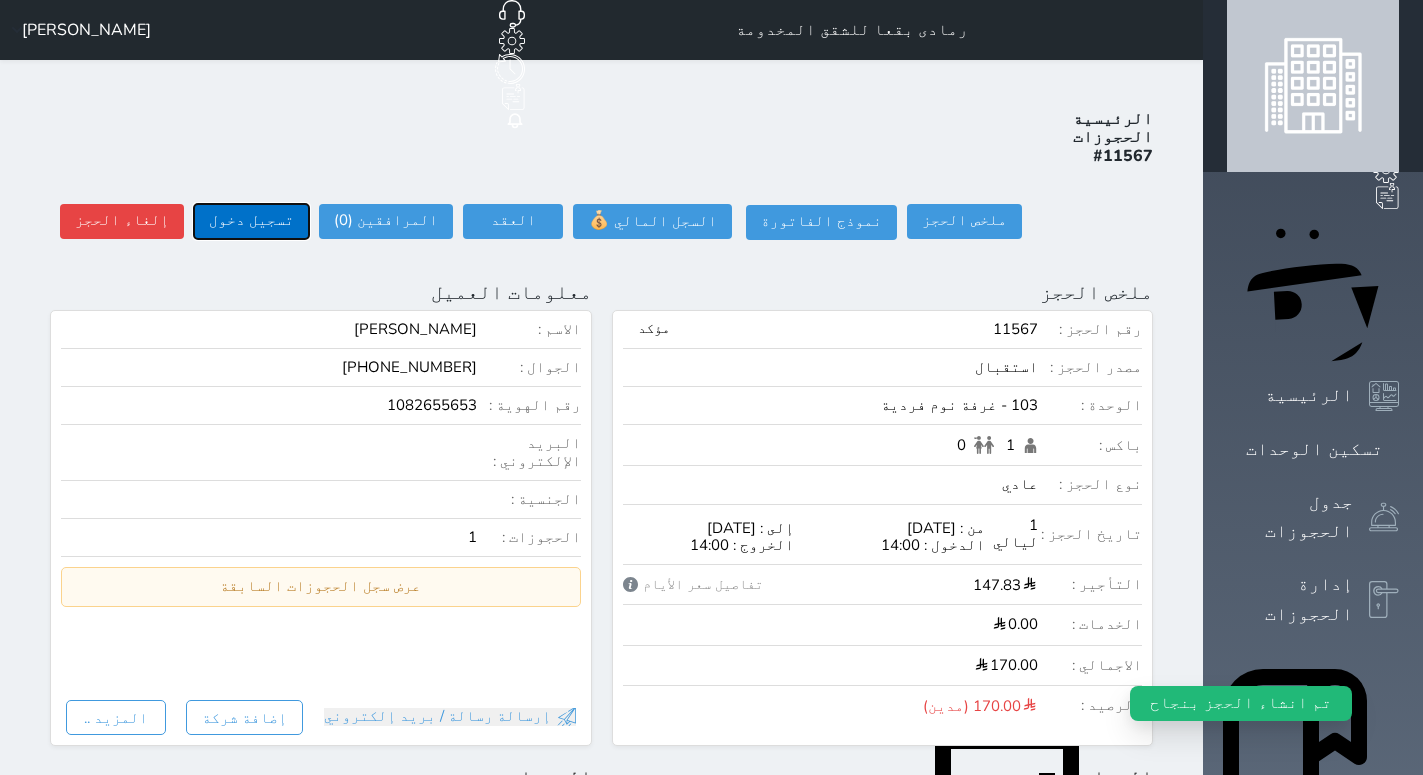 click on "تسجيل دخول" at bounding box center [251, 221] 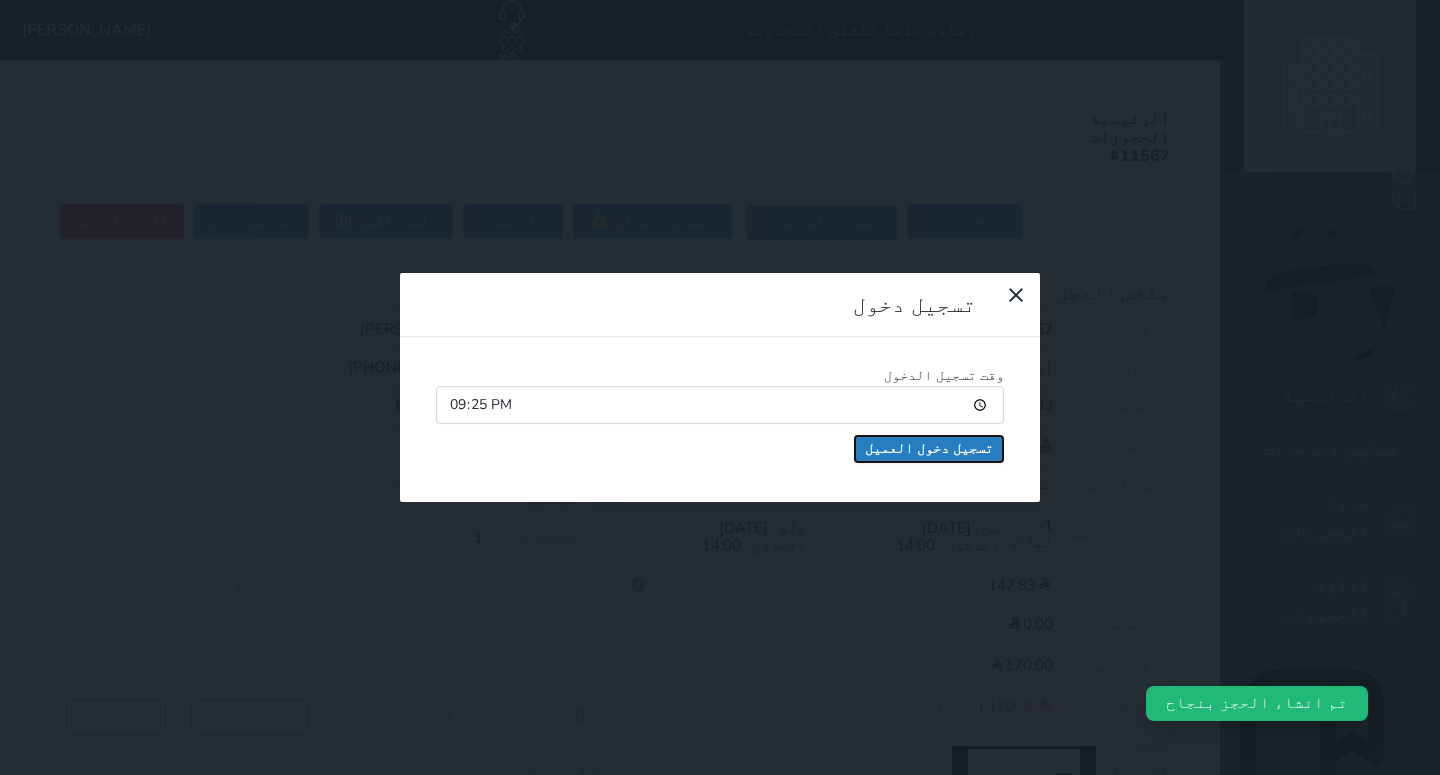 click on "تسجيل دخول العميل" at bounding box center [929, 449] 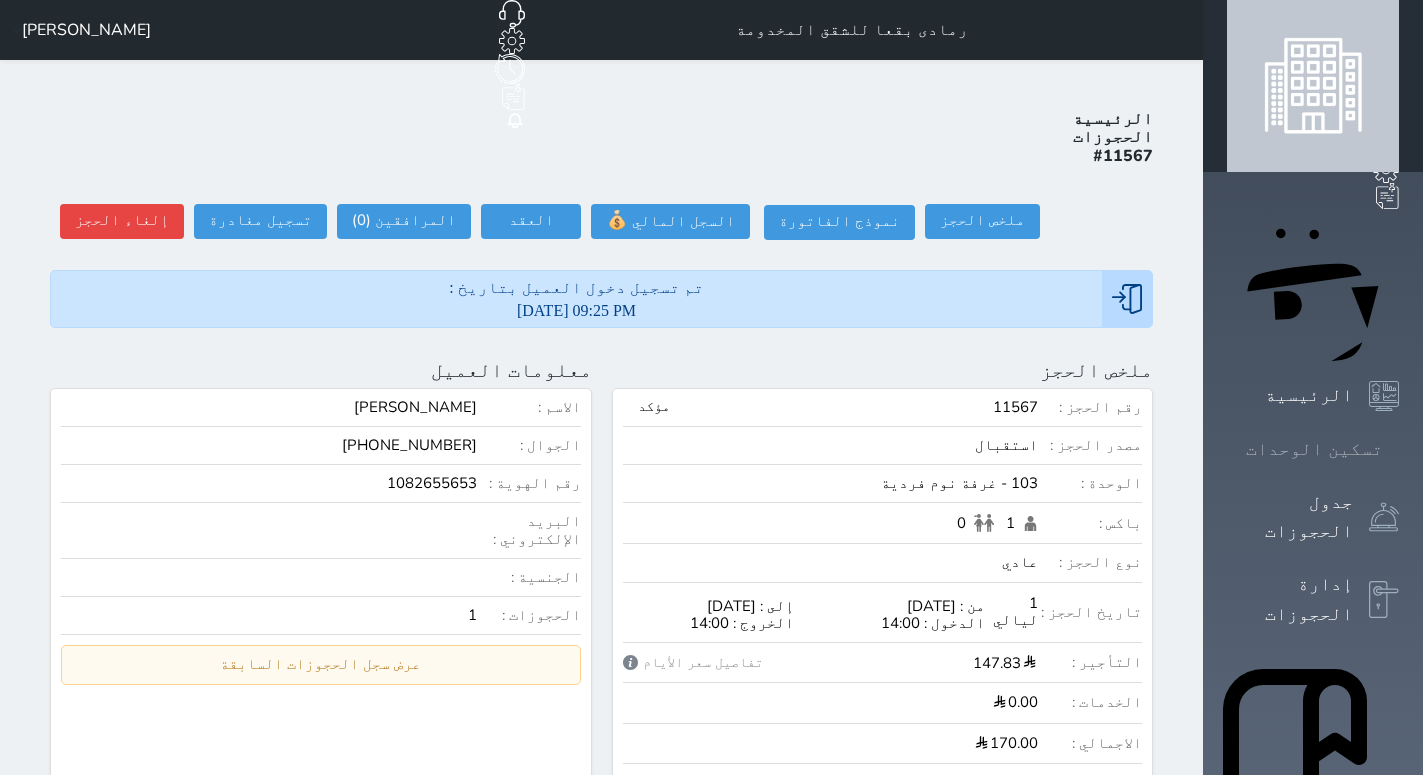 click on "تسكين الوحدات" at bounding box center (1314, 449) 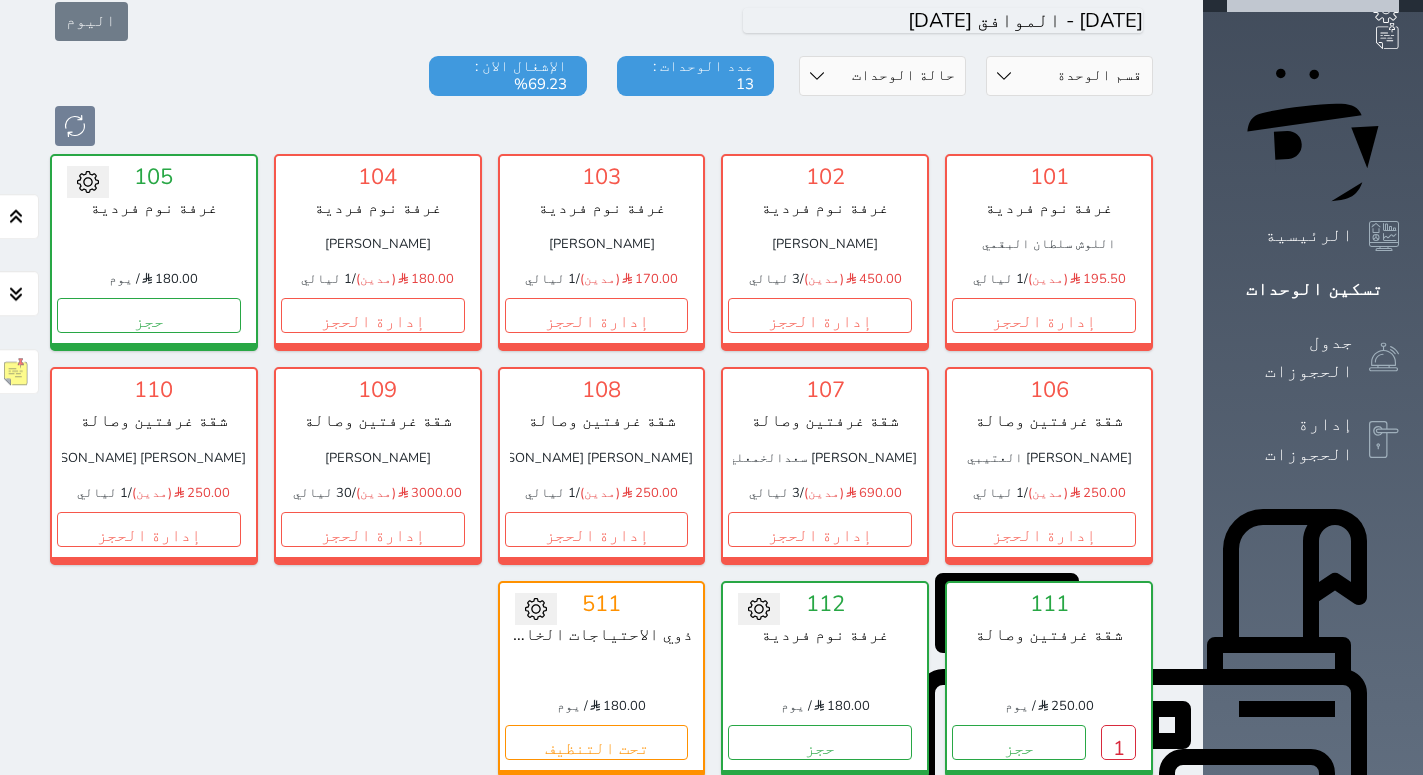 scroll, scrollTop: 180, scrollLeft: 0, axis: vertical 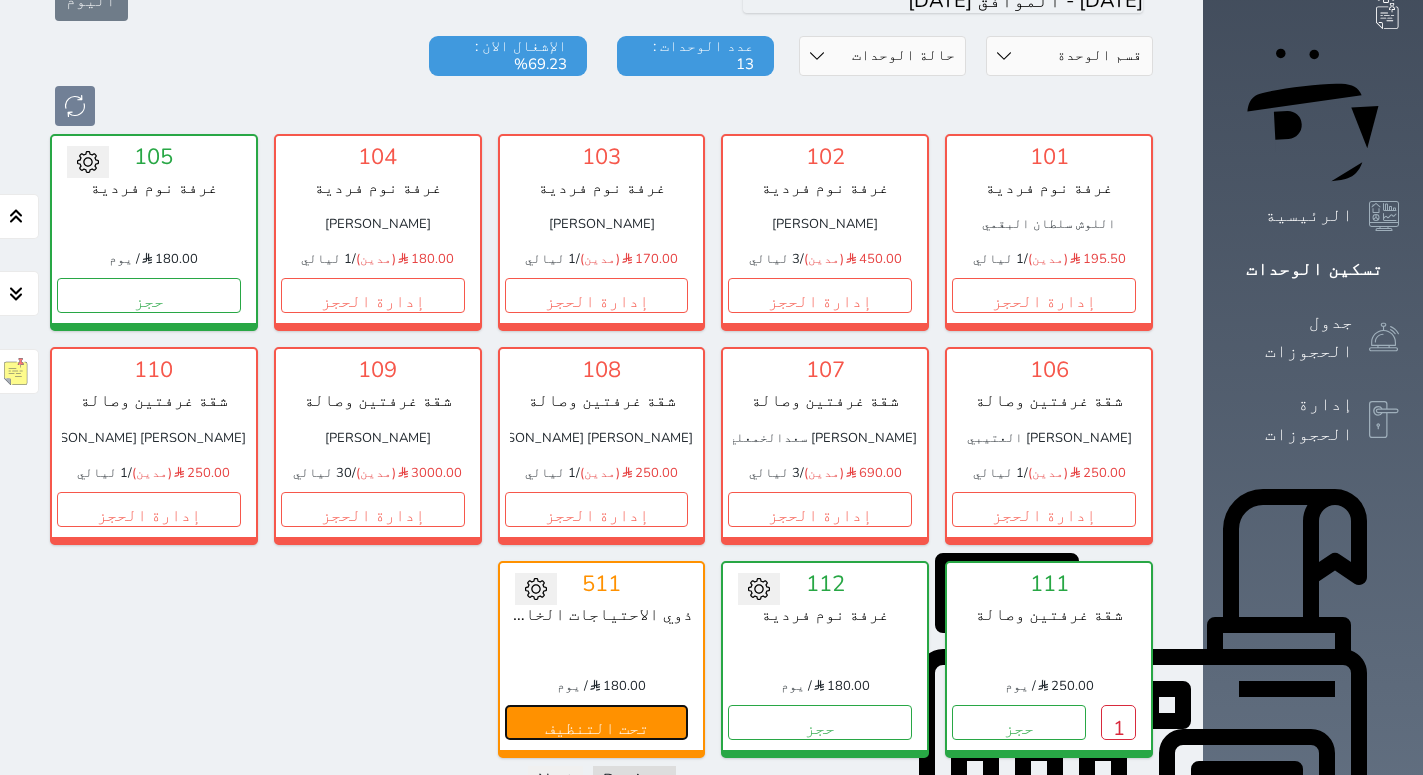 click on "تحت التنظيف" at bounding box center (597, 722) 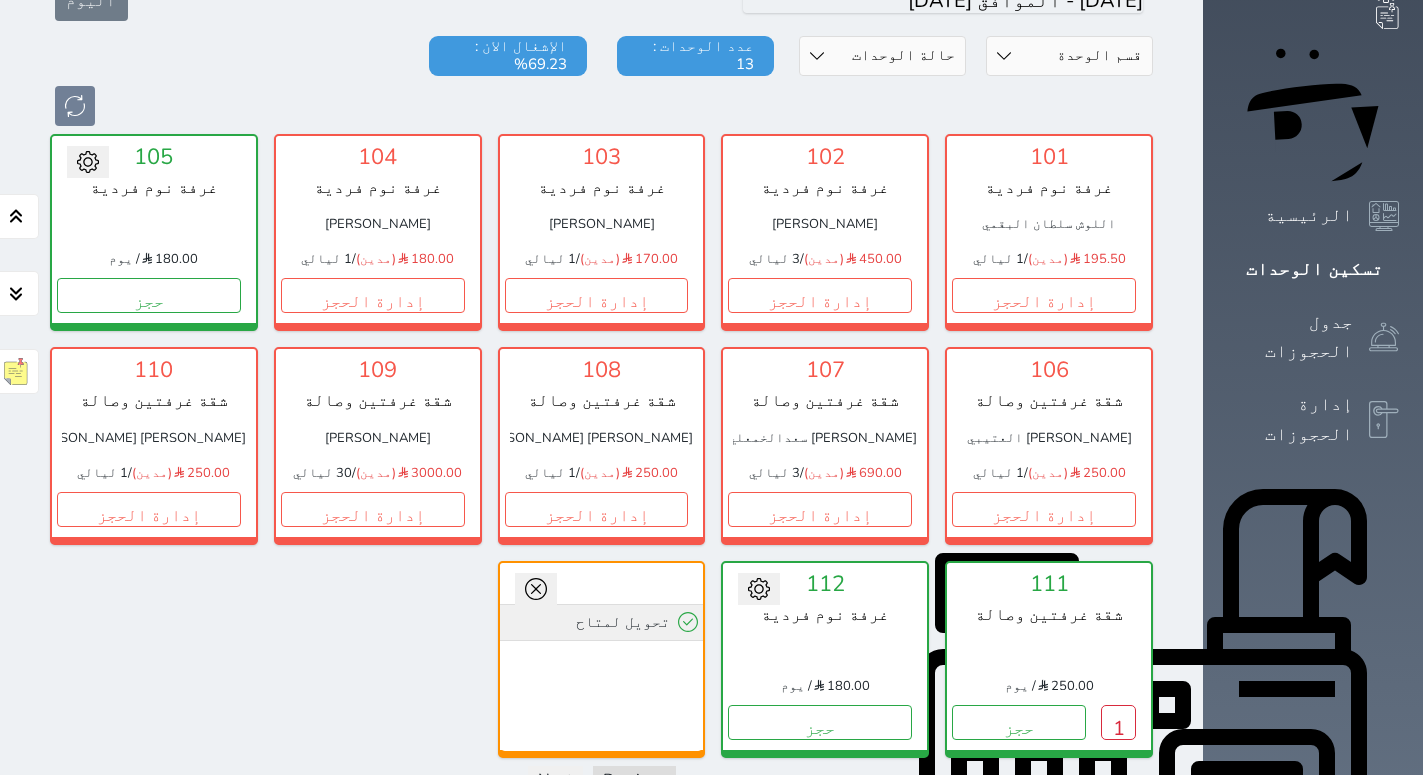 click 